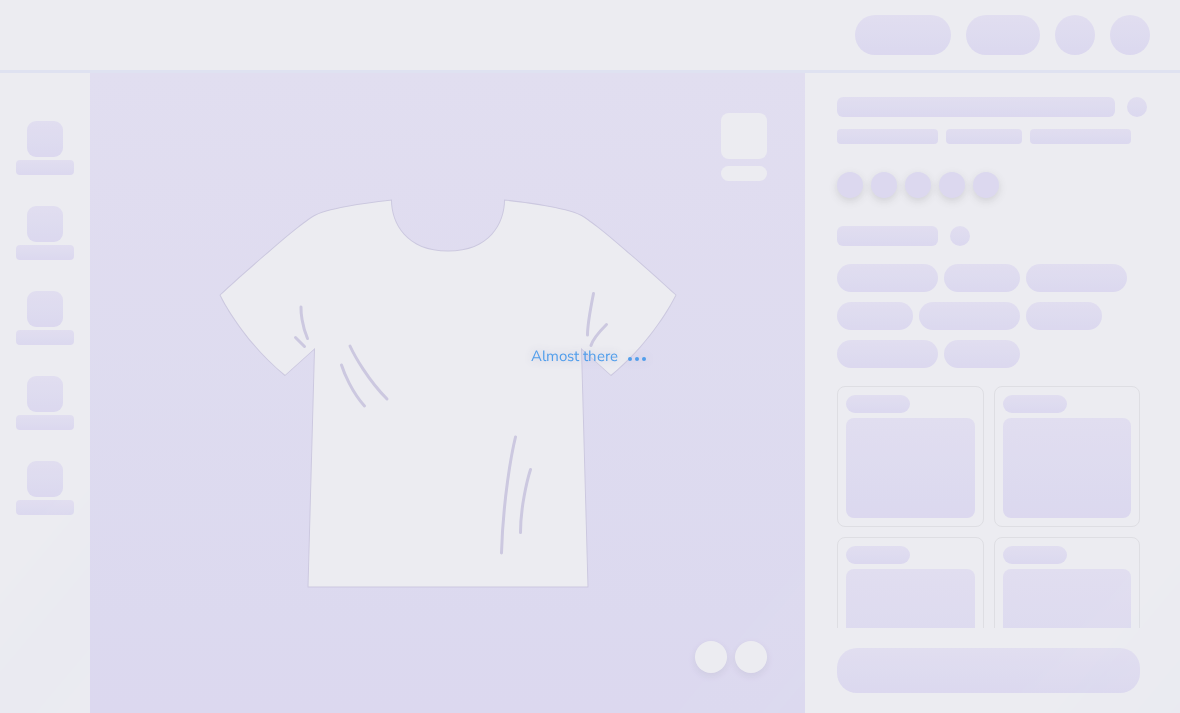 scroll, scrollTop: 0, scrollLeft: 0, axis: both 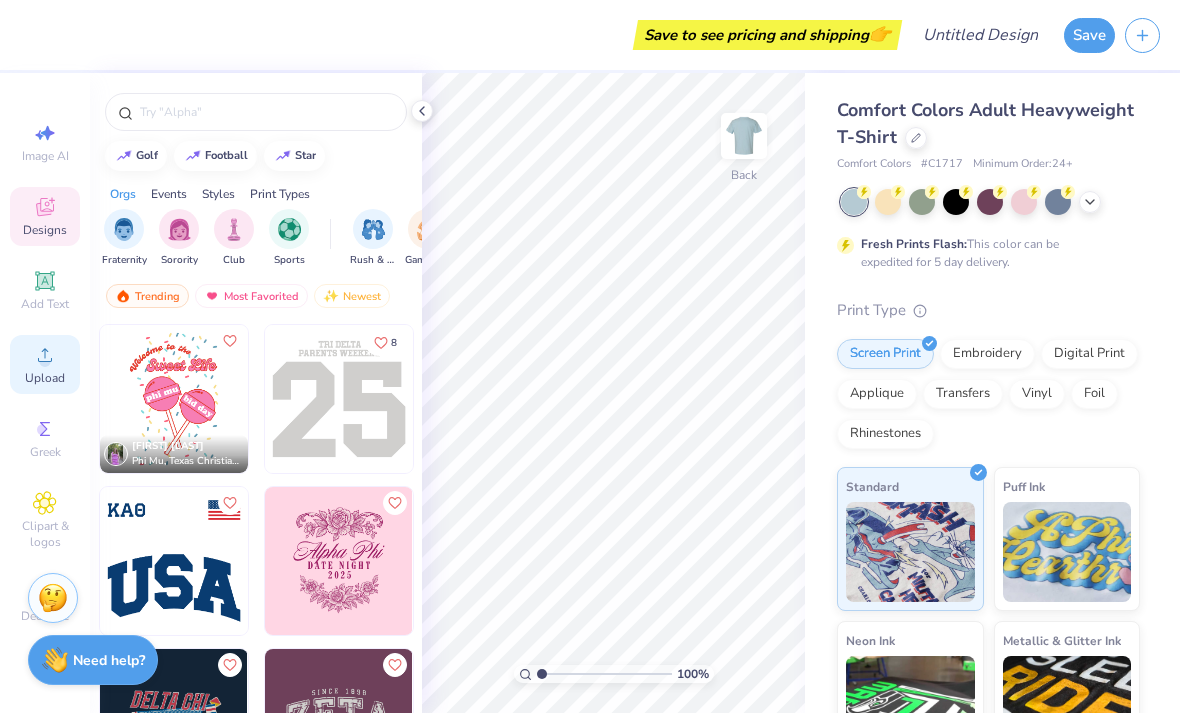 click 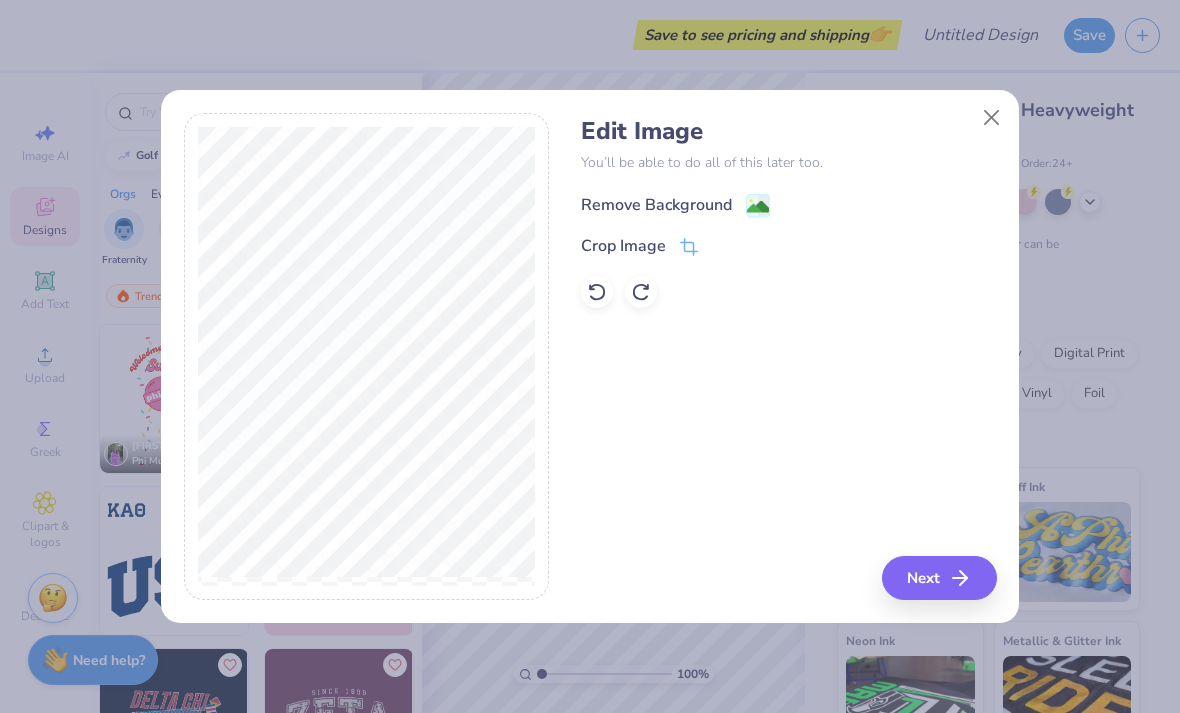 click 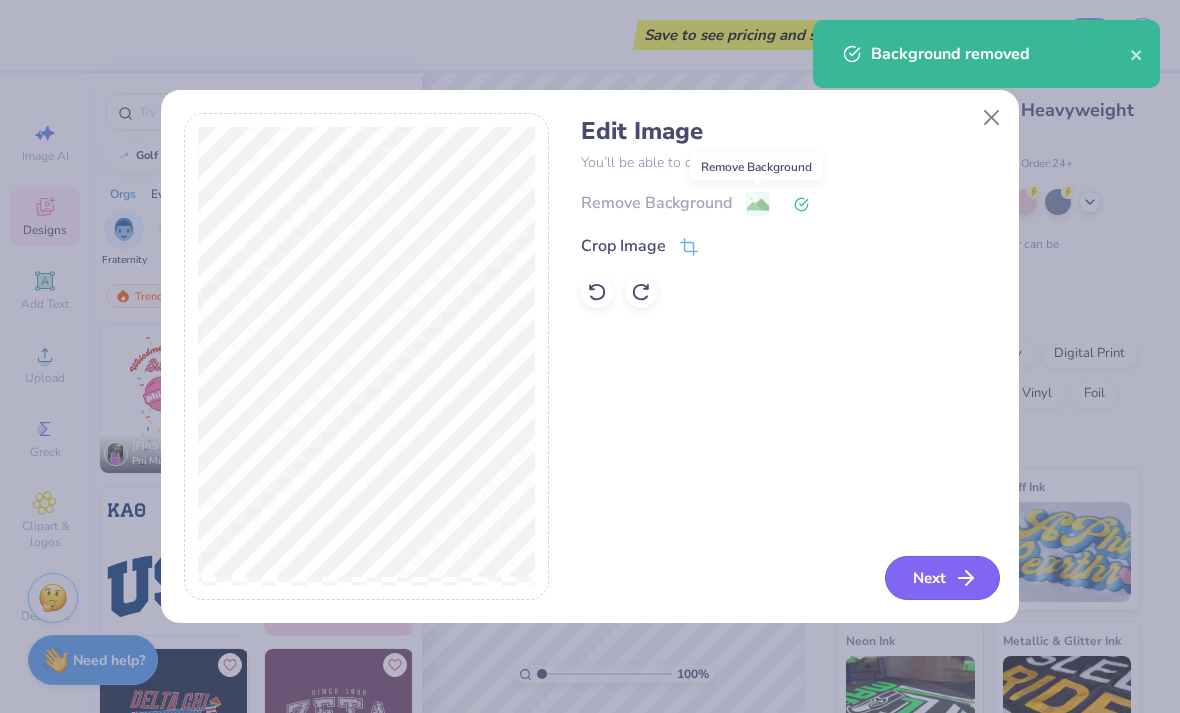 click 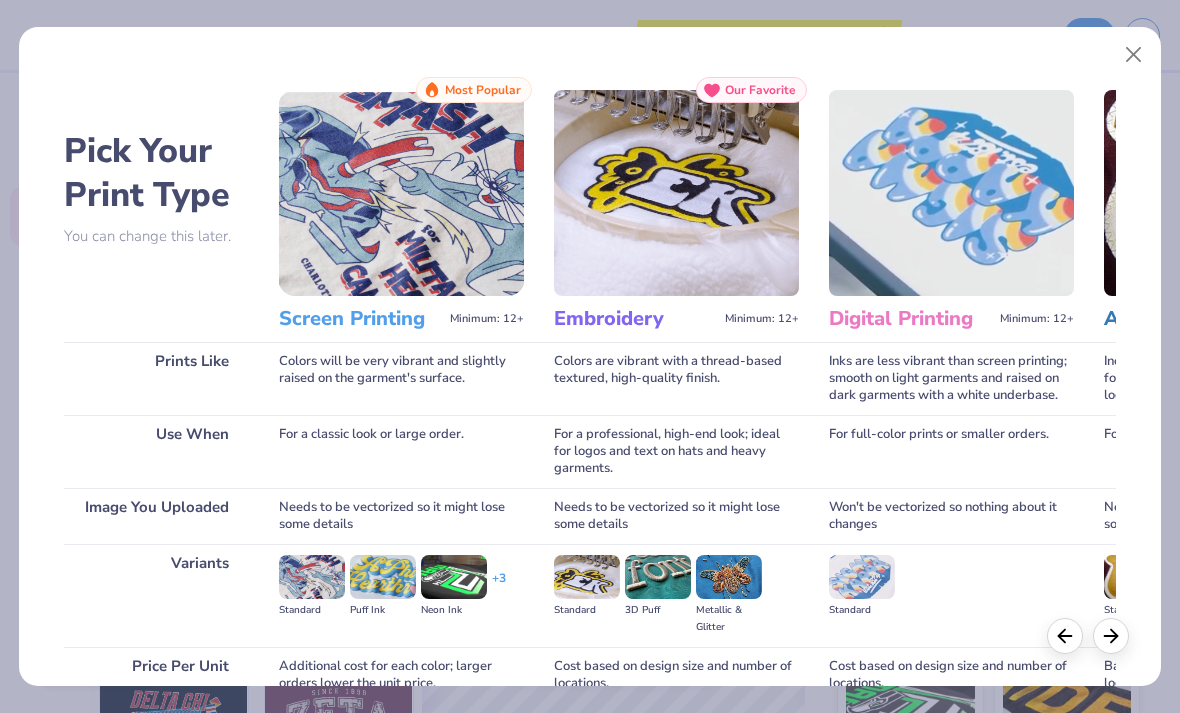 scroll, scrollTop: 0, scrollLeft: 0, axis: both 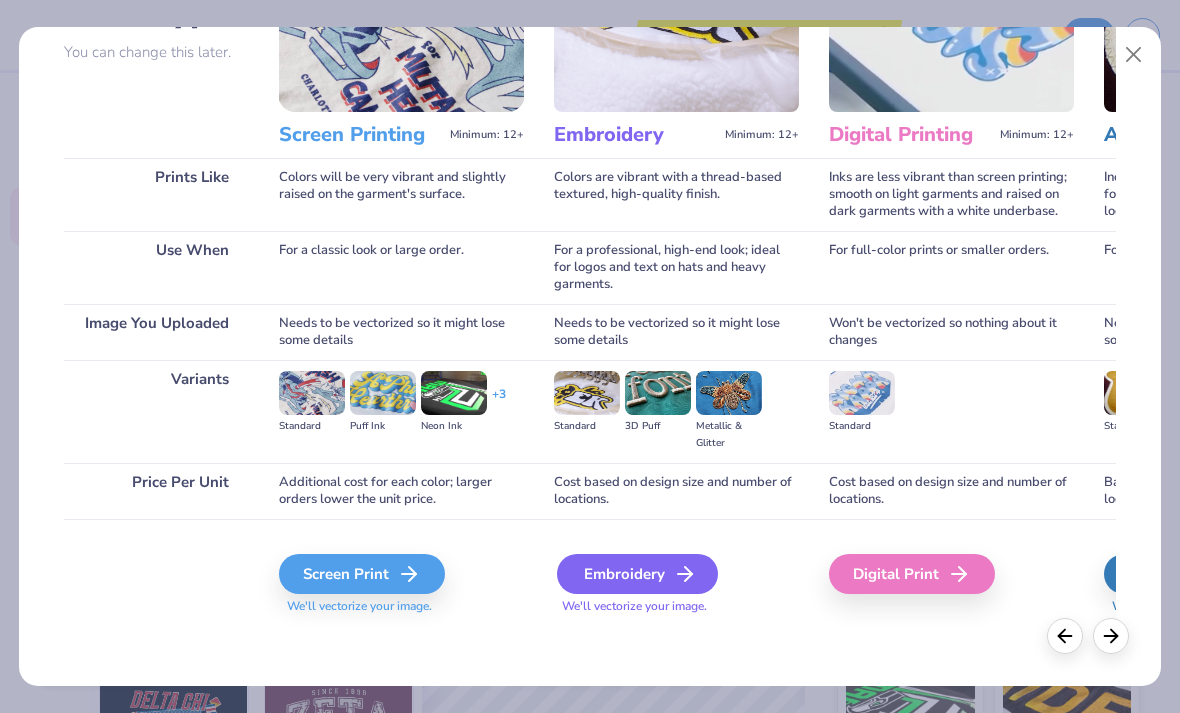 click on "Embroidery" at bounding box center [637, 574] 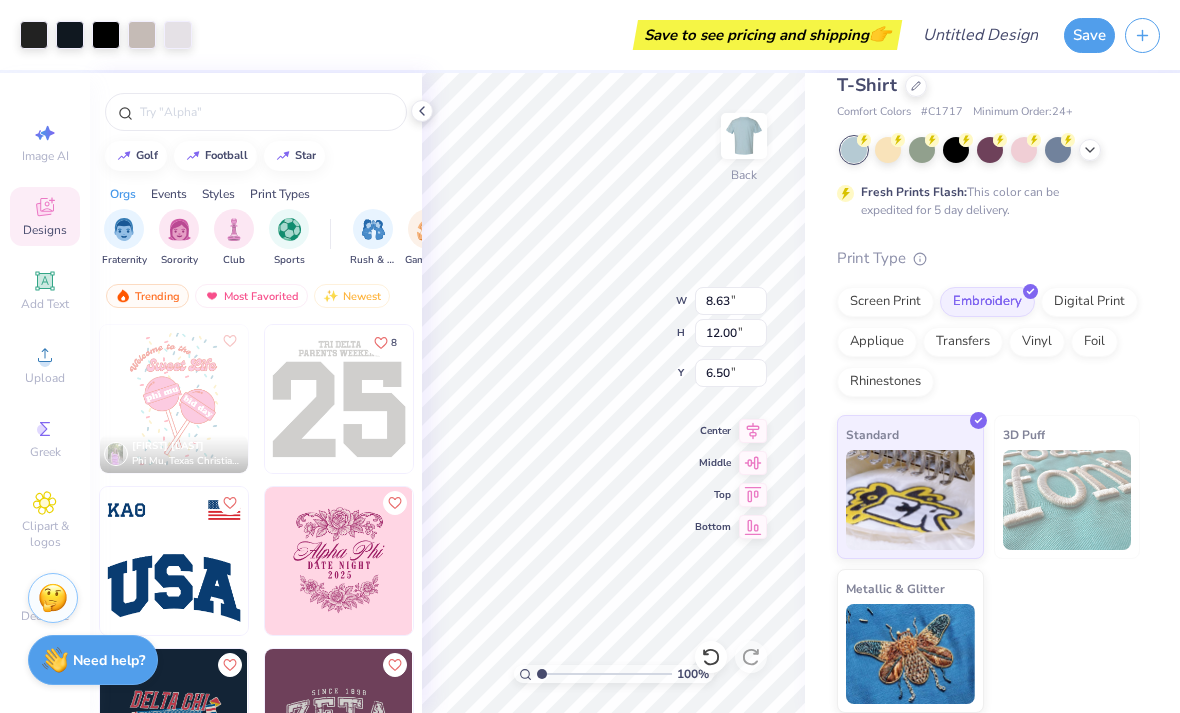 scroll, scrollTop: 51, scrollLeft: 0, axis: vertical 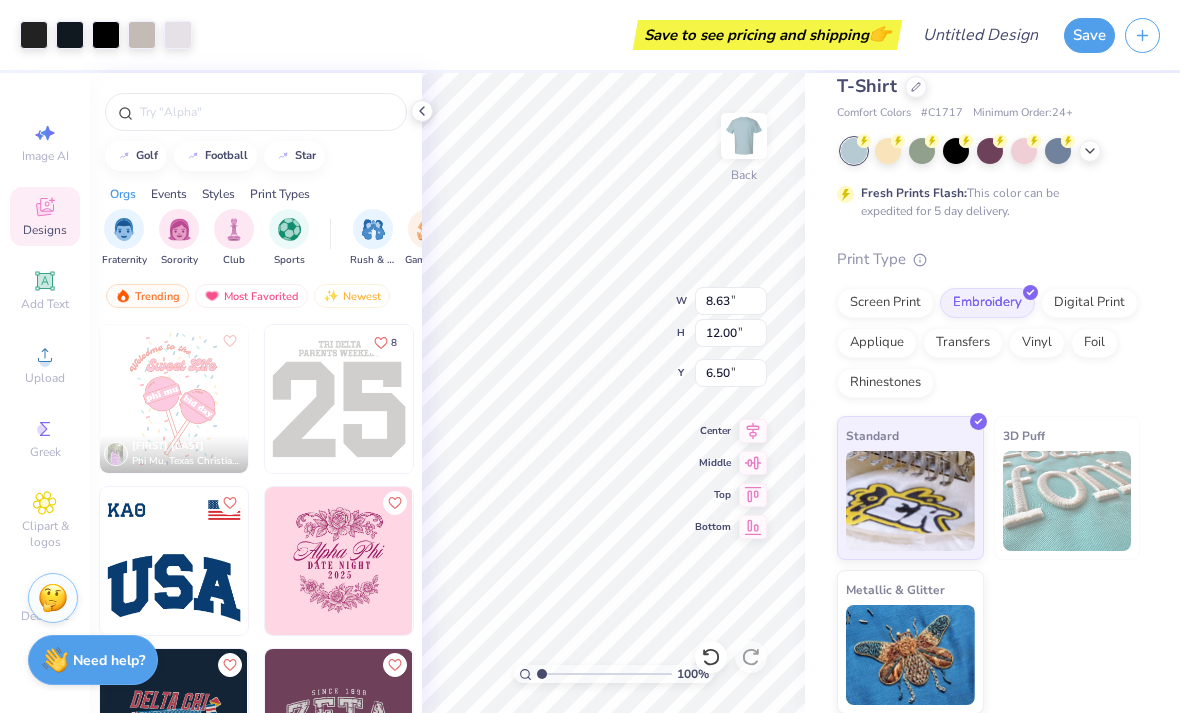 type on "2.56" 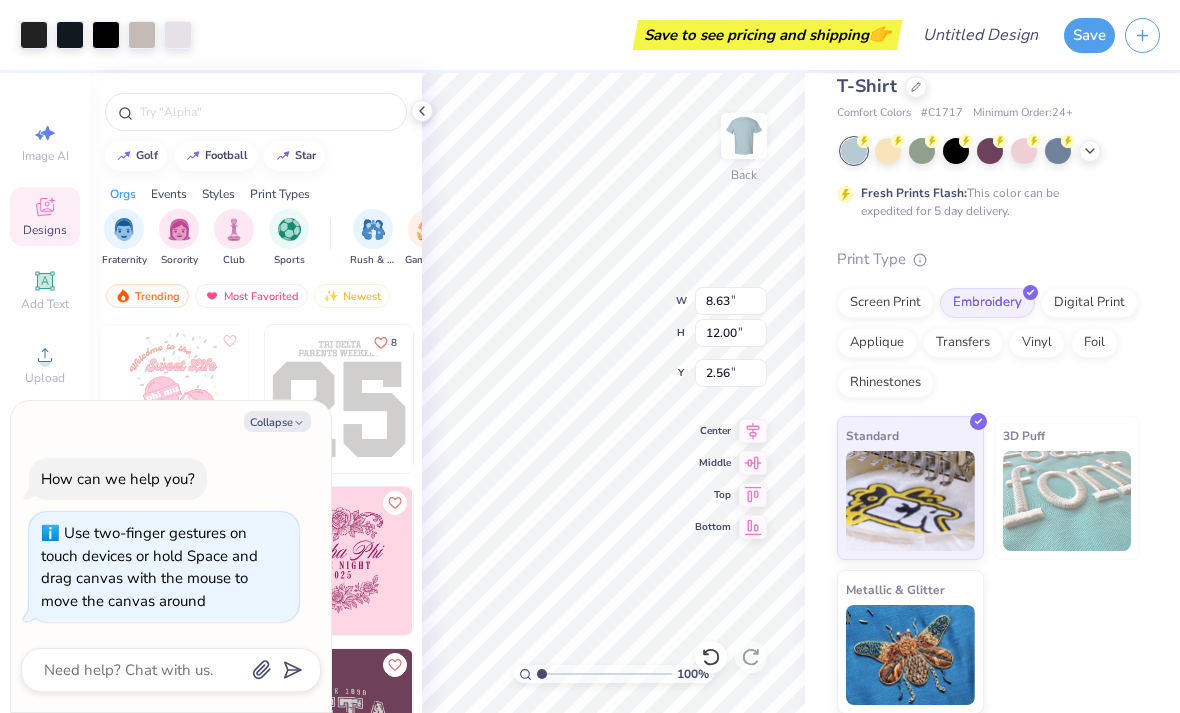 type on "1" 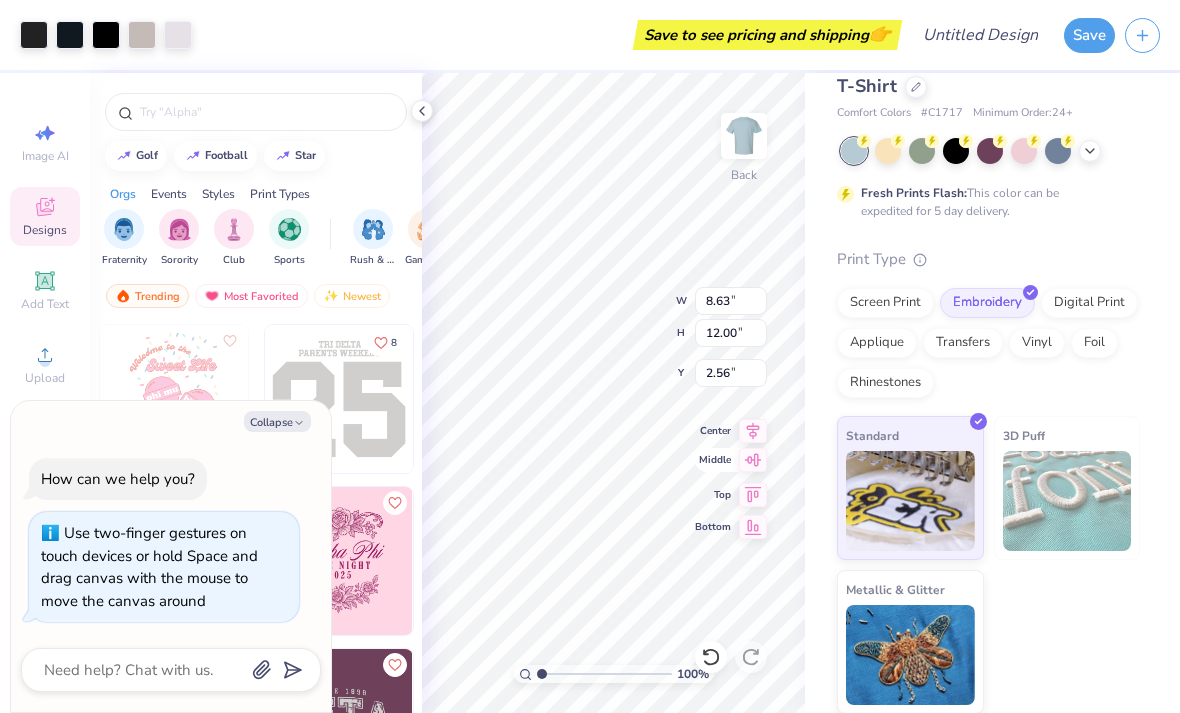 click on "Middle" at bounding box center [713, 460] 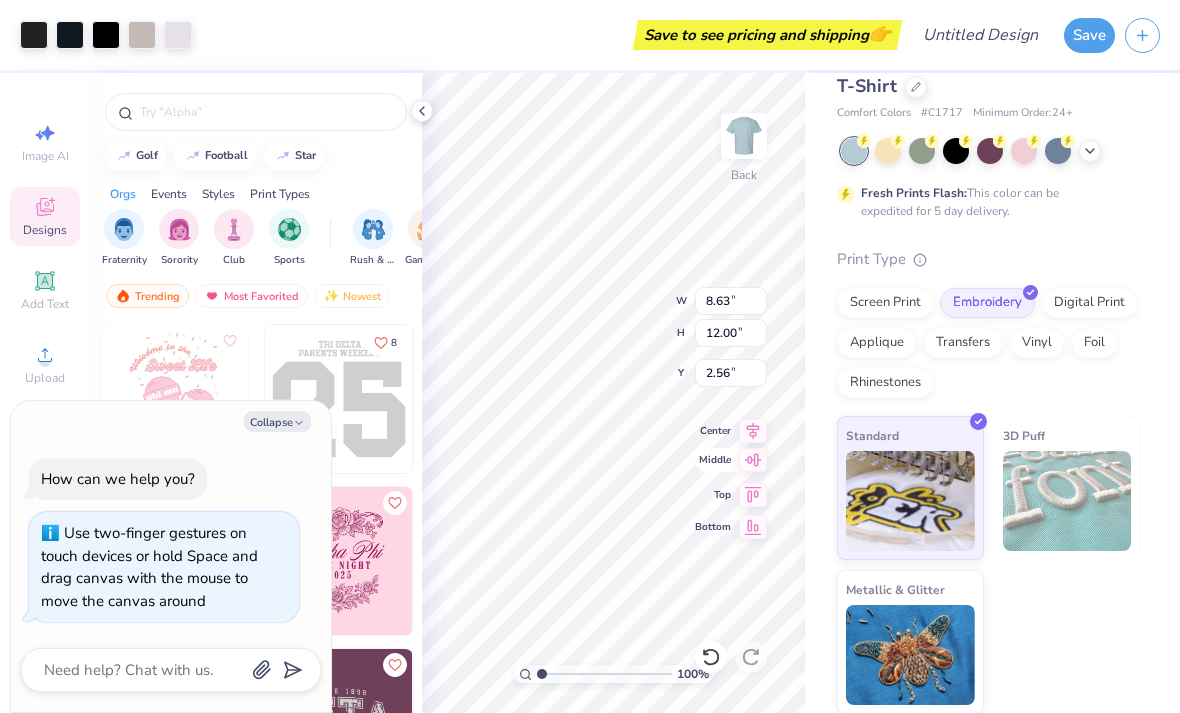 type on "6.50" 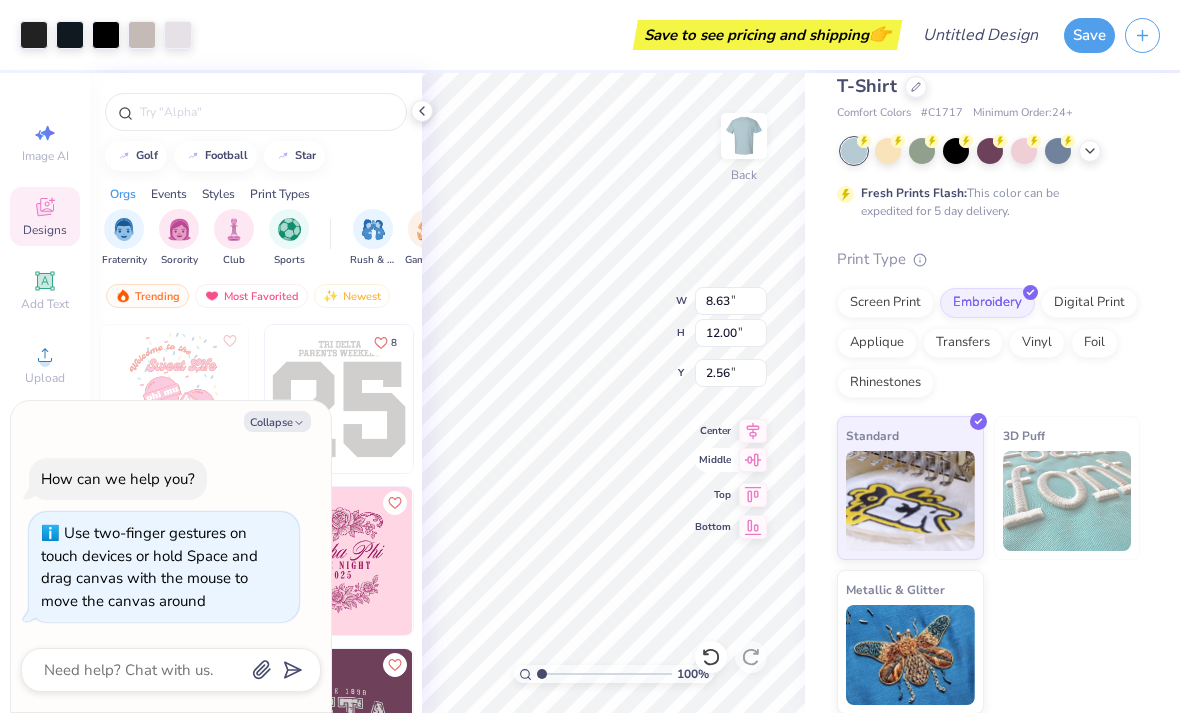 type on "x" 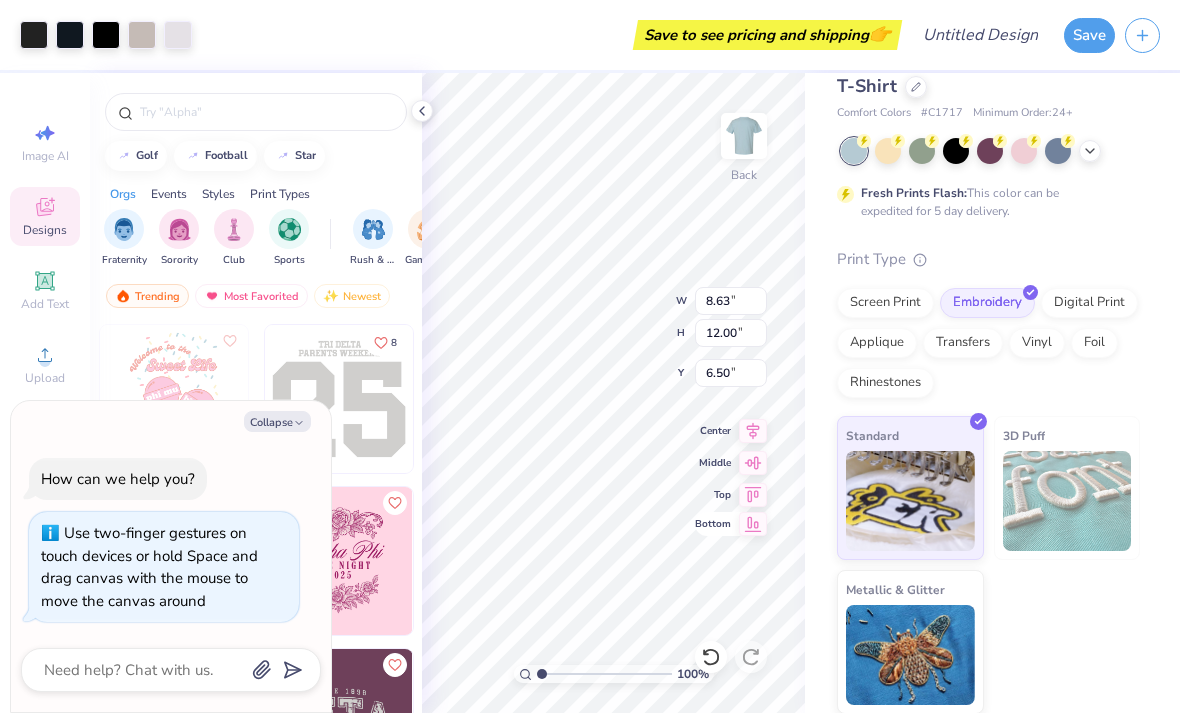 click on "Bottom" at bounding box center [731, 524] 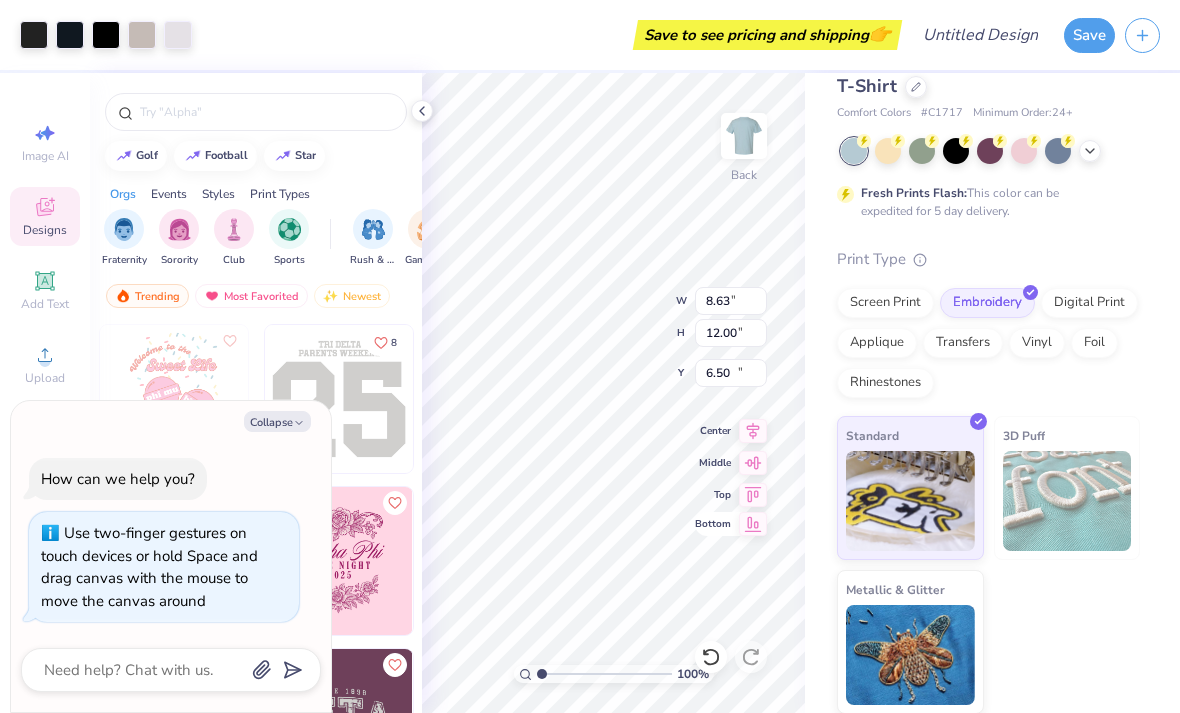 type on "12.50" 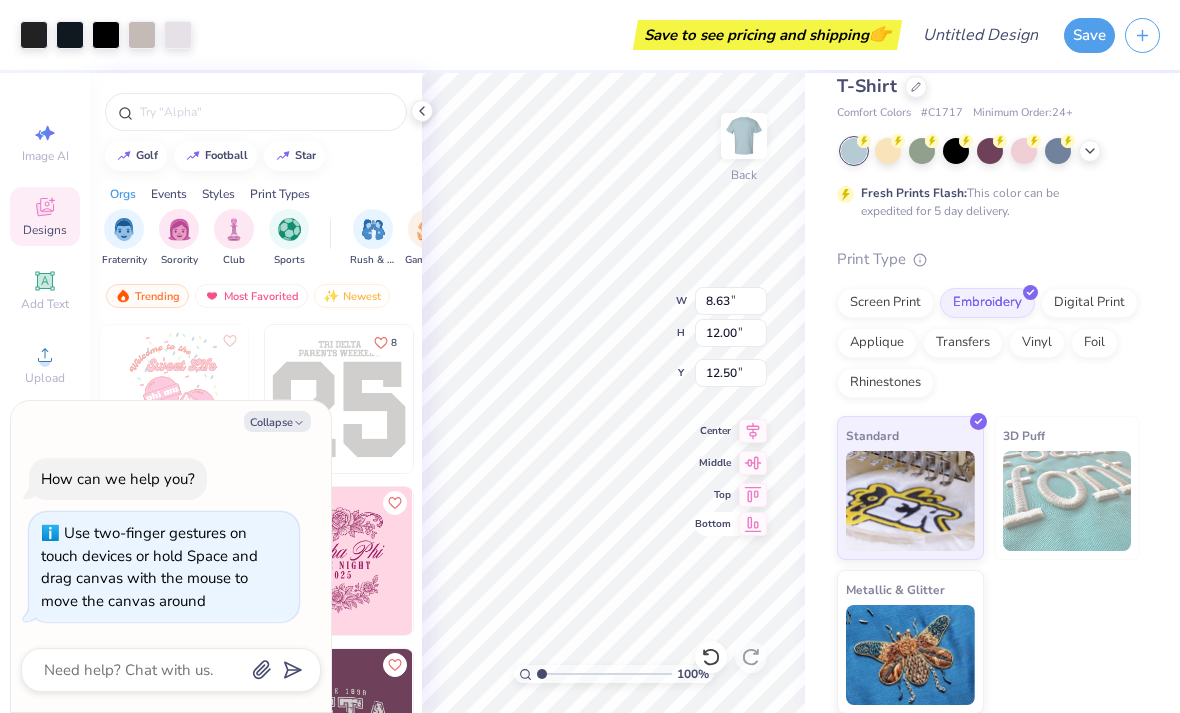 type on "x" 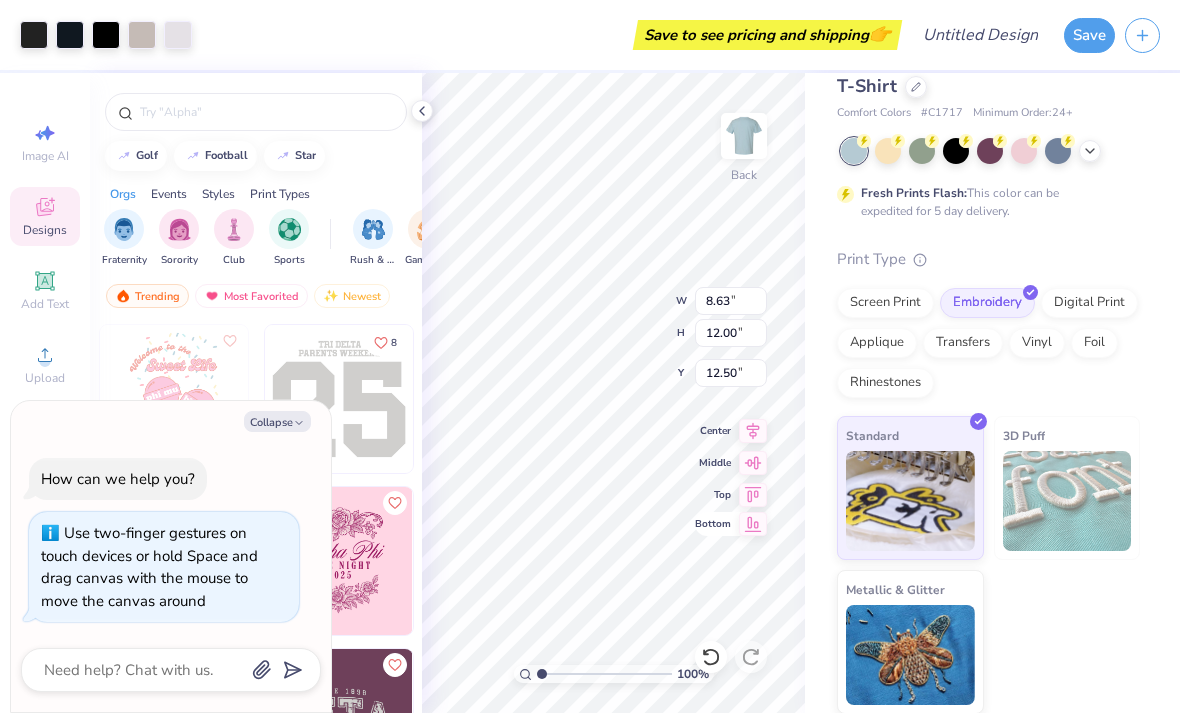 type on "4.61" 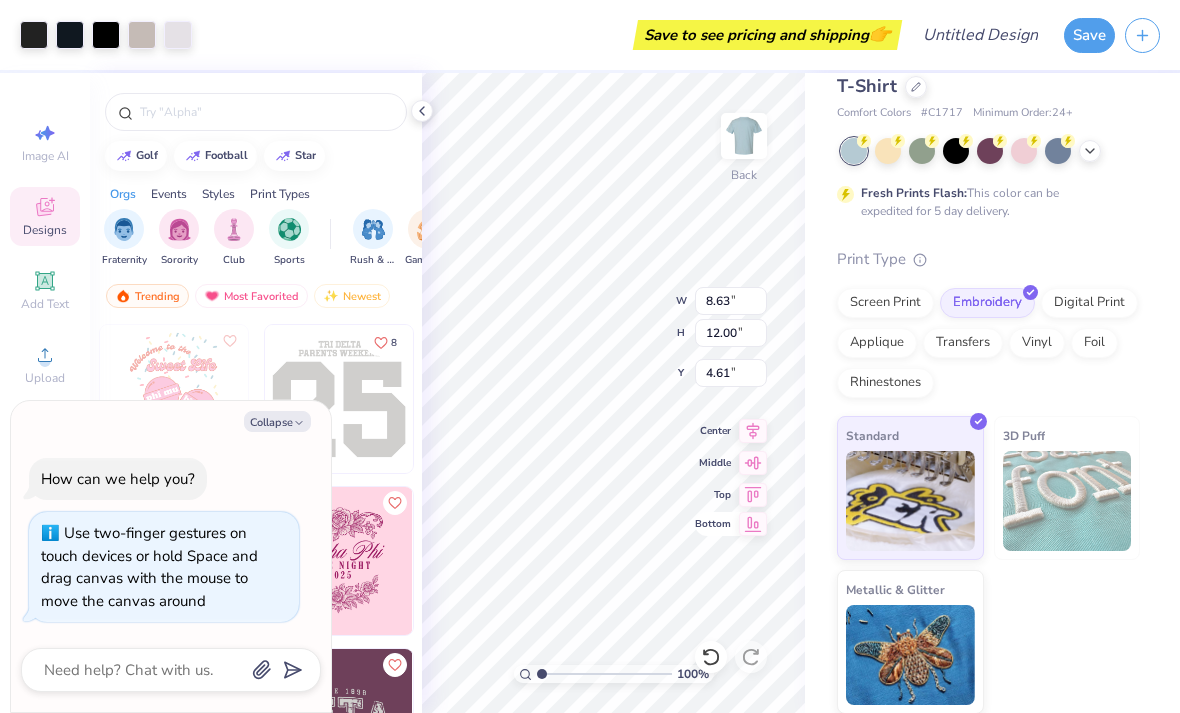 type on "x" 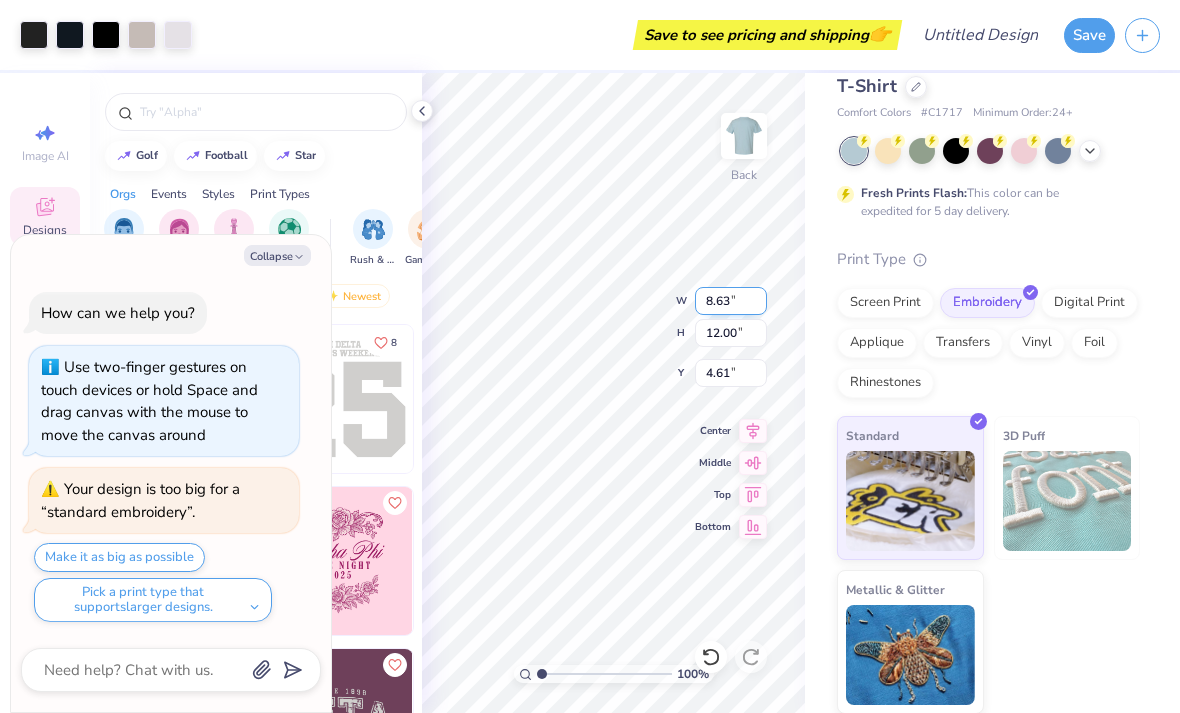 click on "8.63" at bounding box center [731, 301] 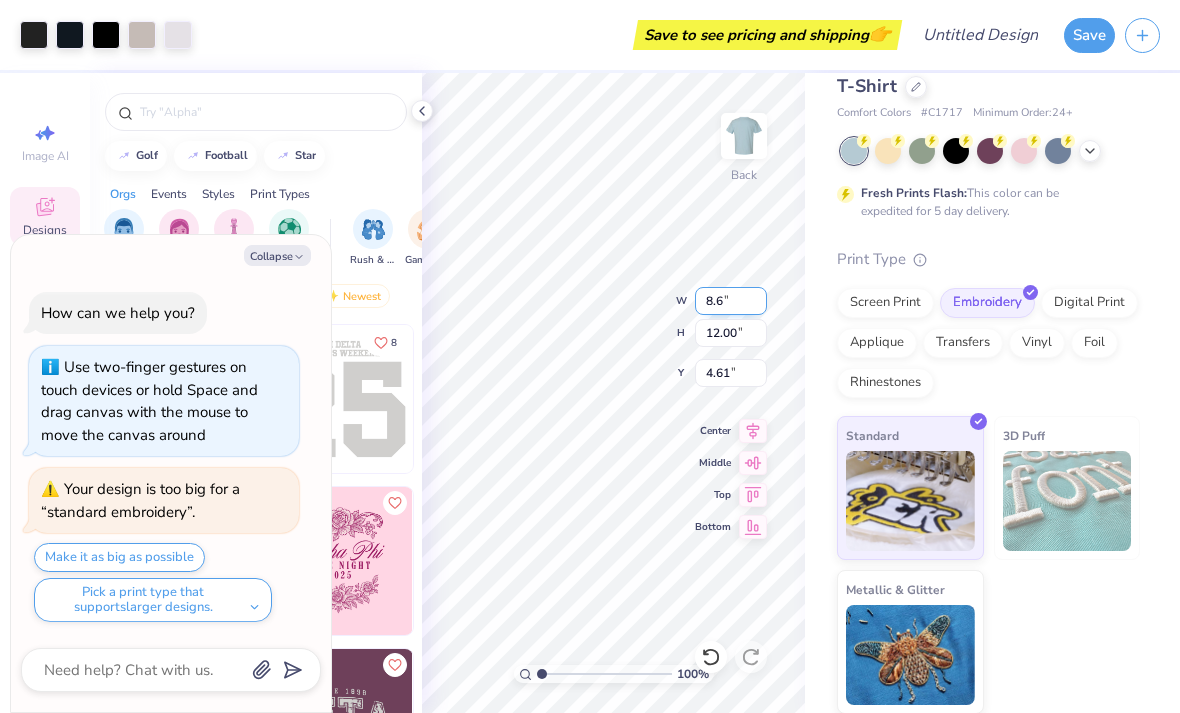 type on "8" 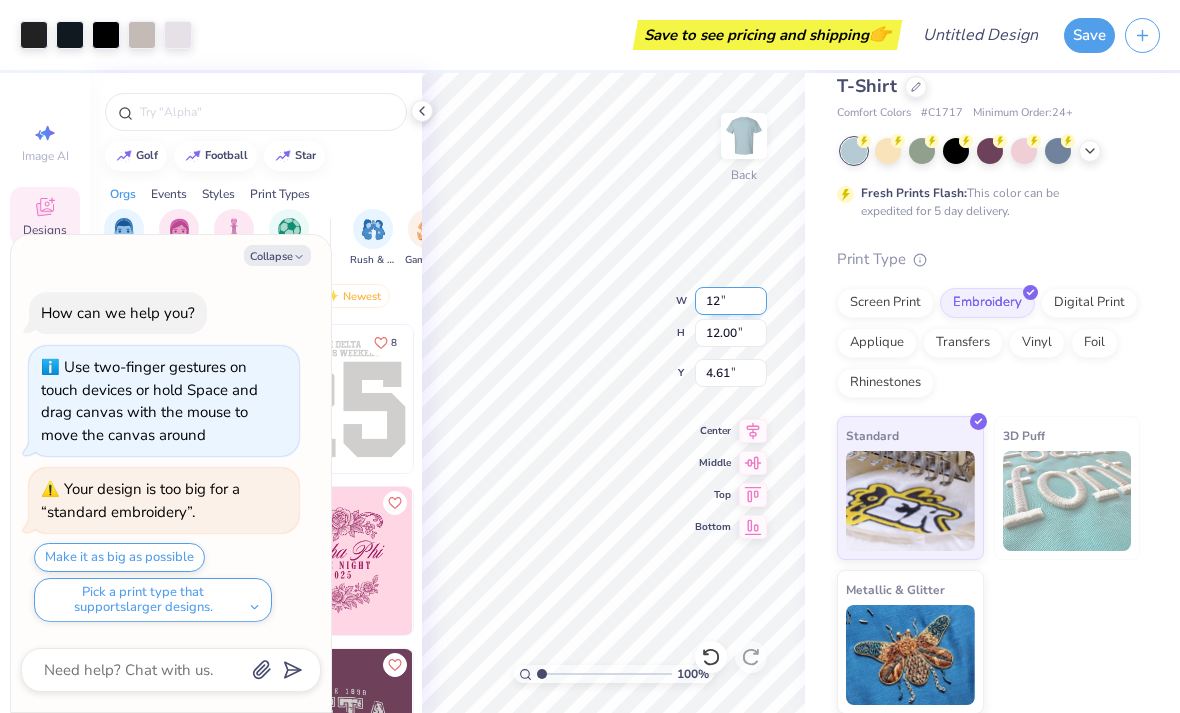 type on "12" 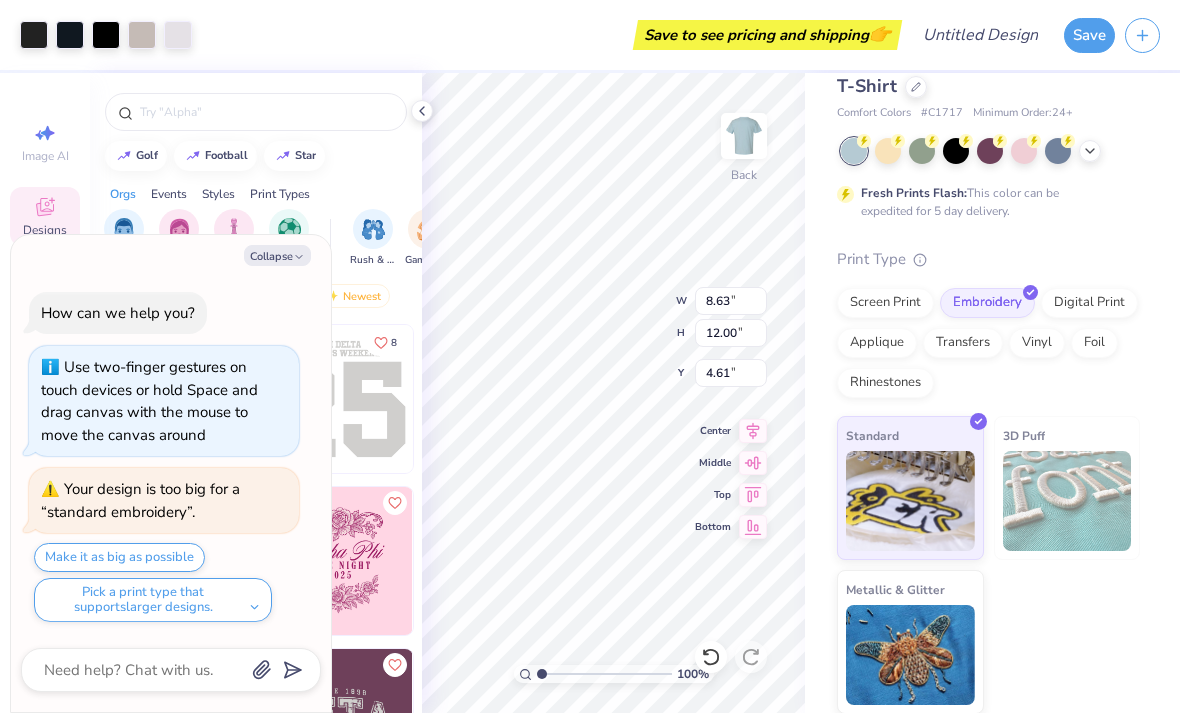 type on "x" 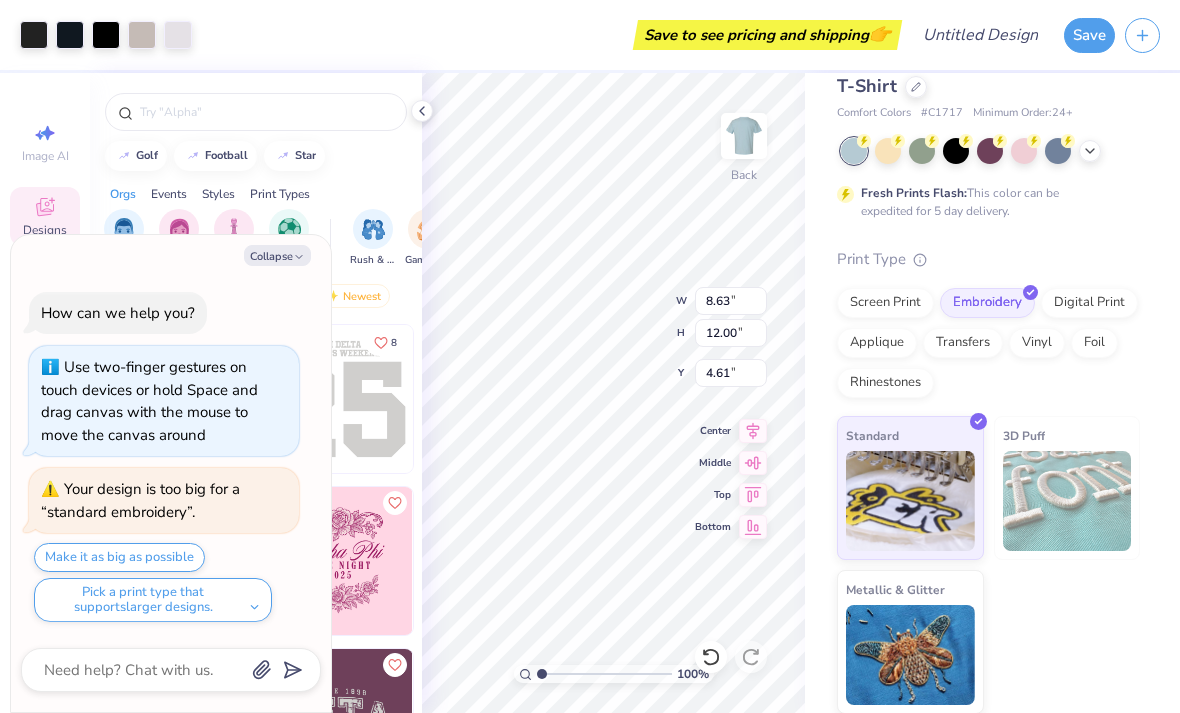 type on "5.80" 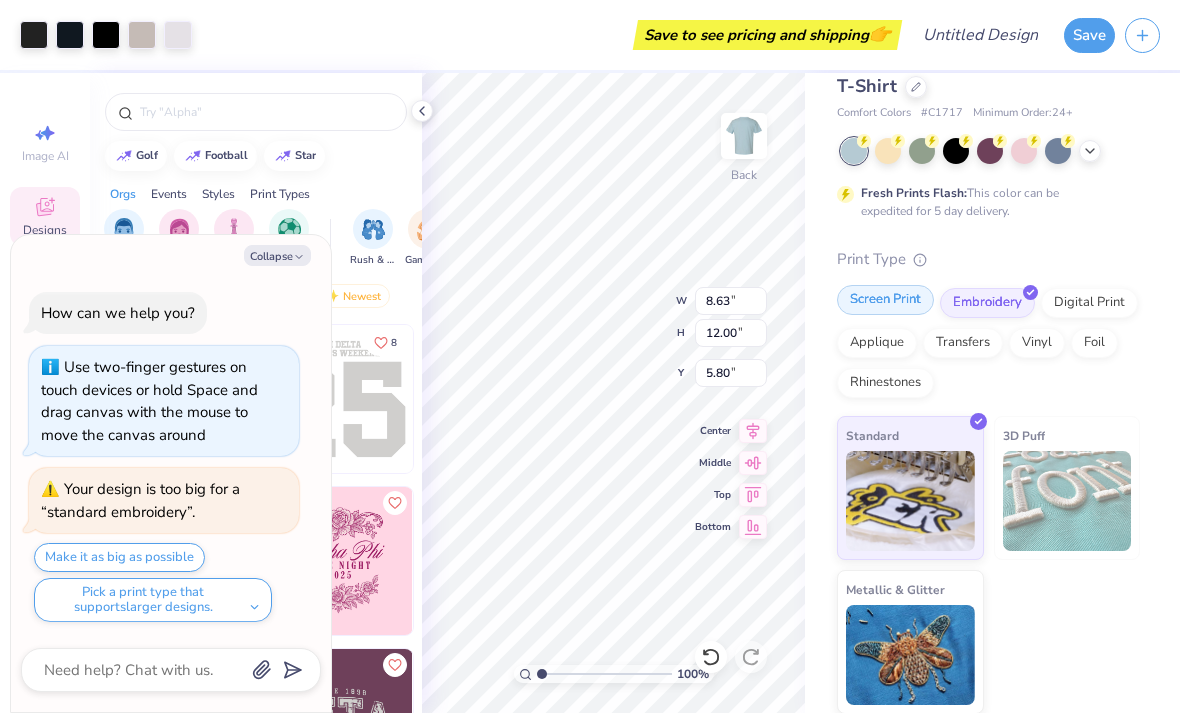 click on "Screen Print" at bounding box center (885, 300) 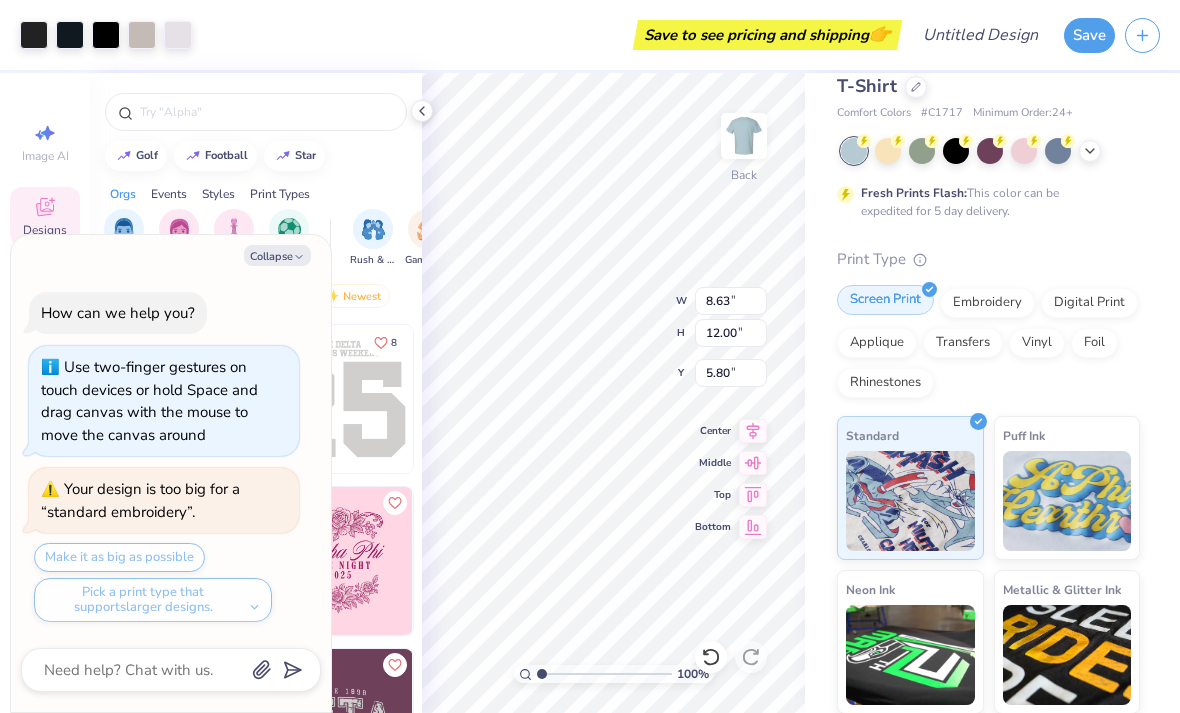 type on "x" 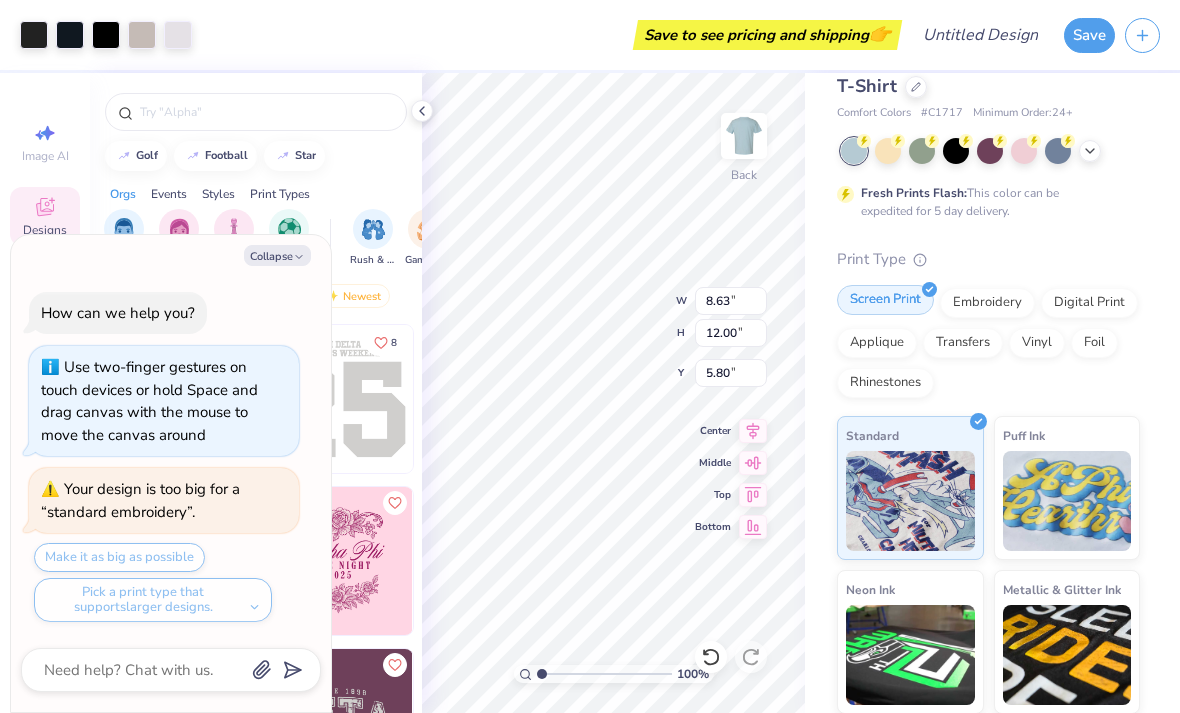 type on "3.33" 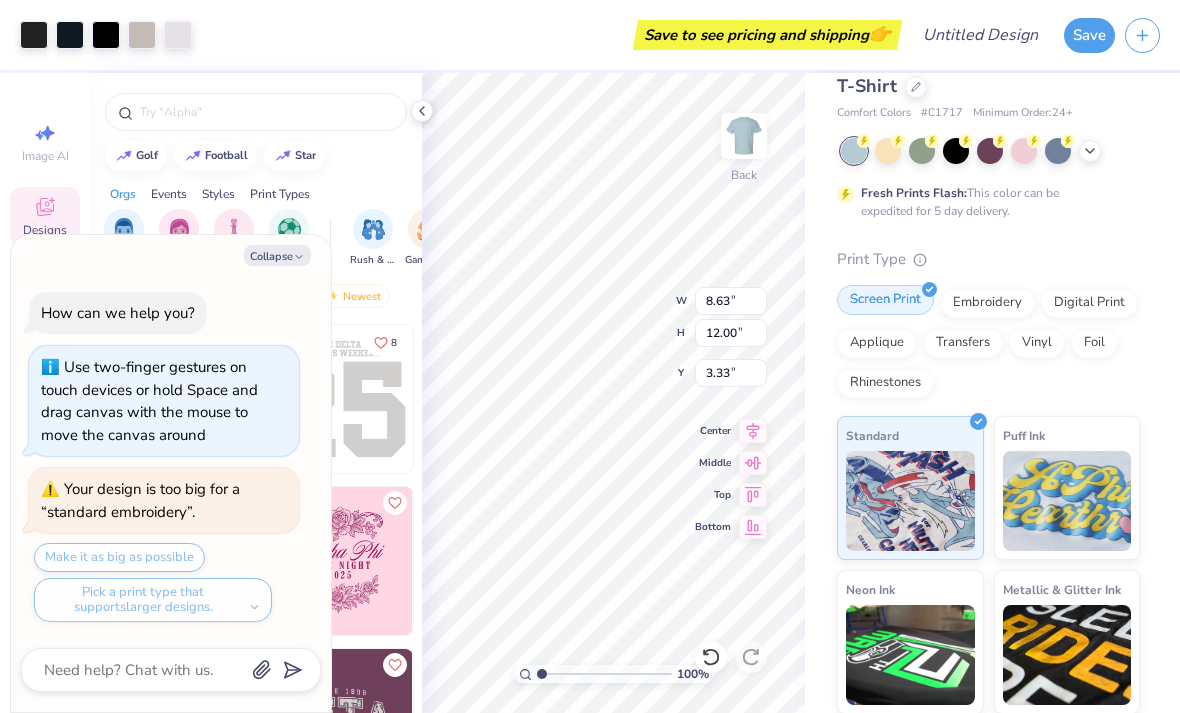type on "x" 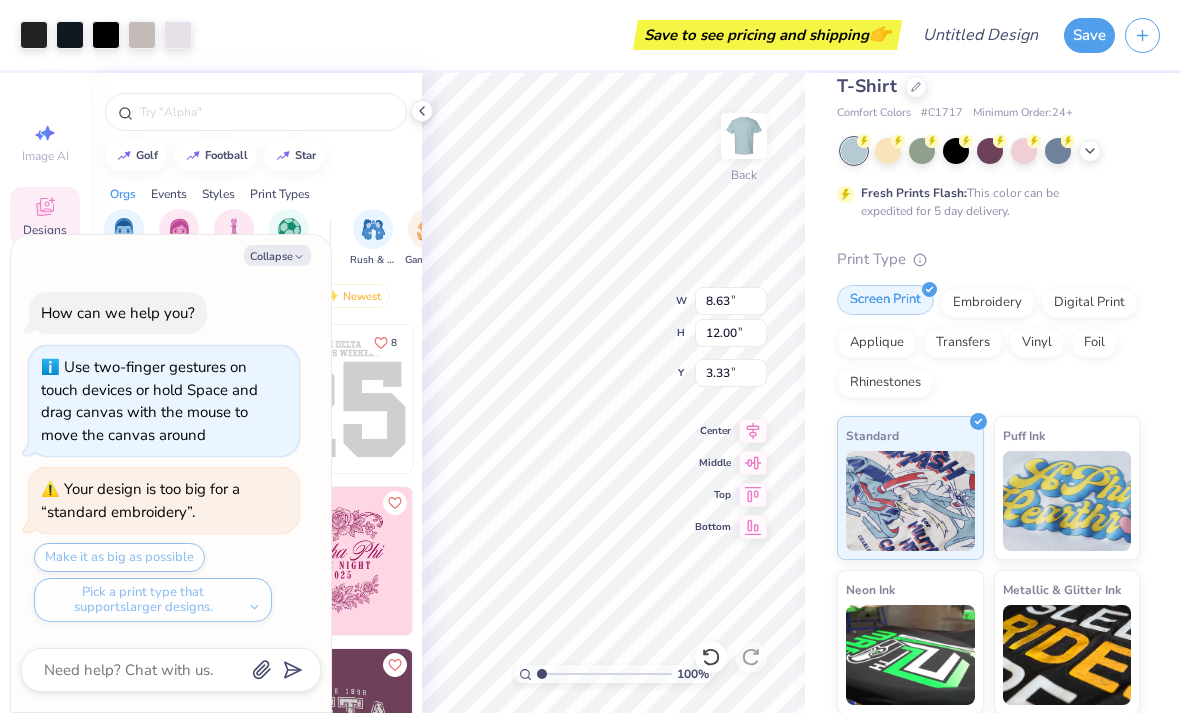 type on "5.37" 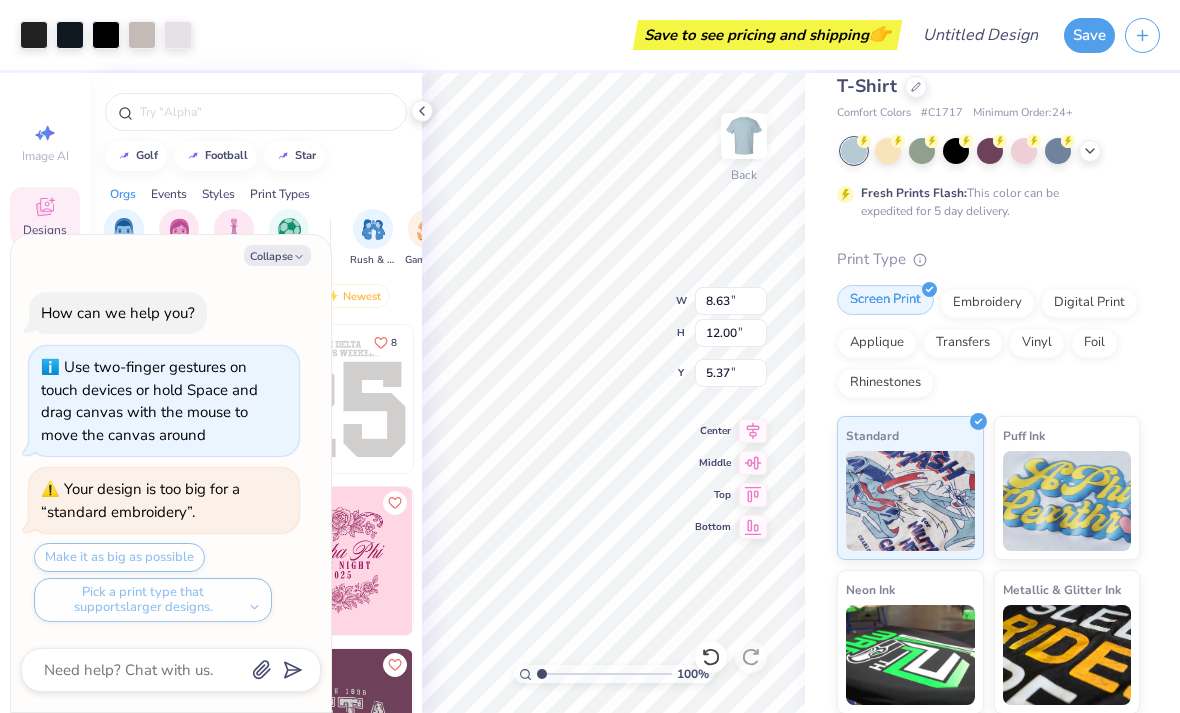 type on "x" 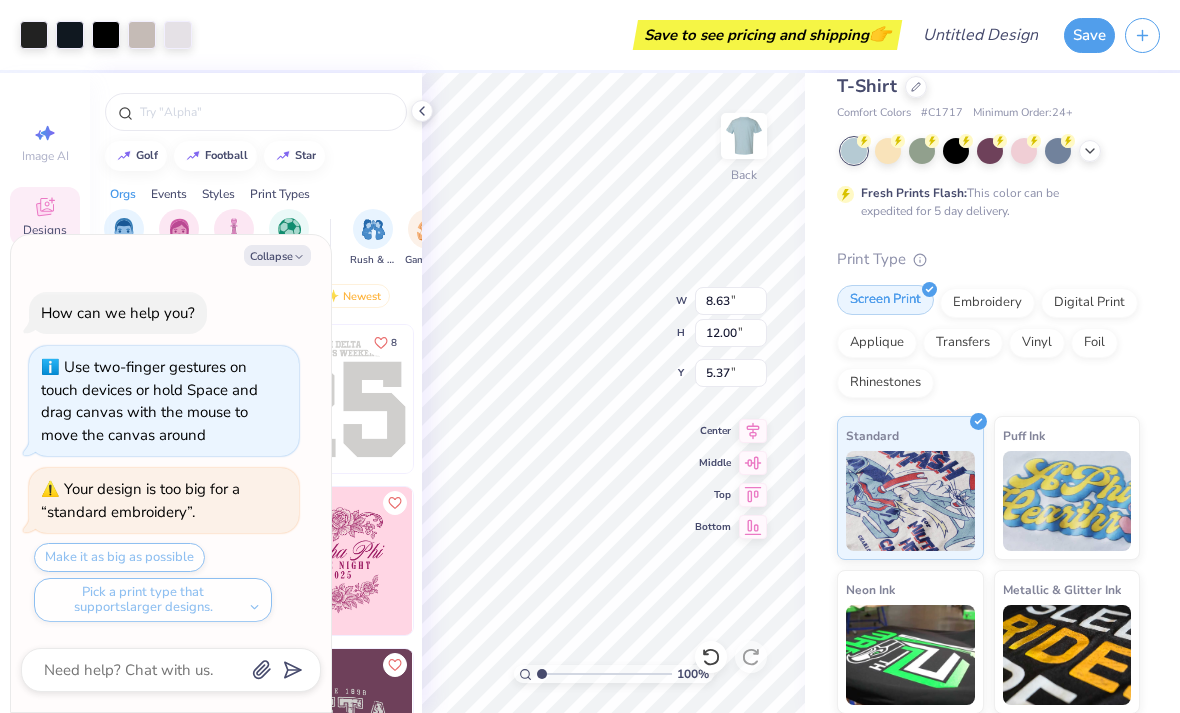 type on "3.61" 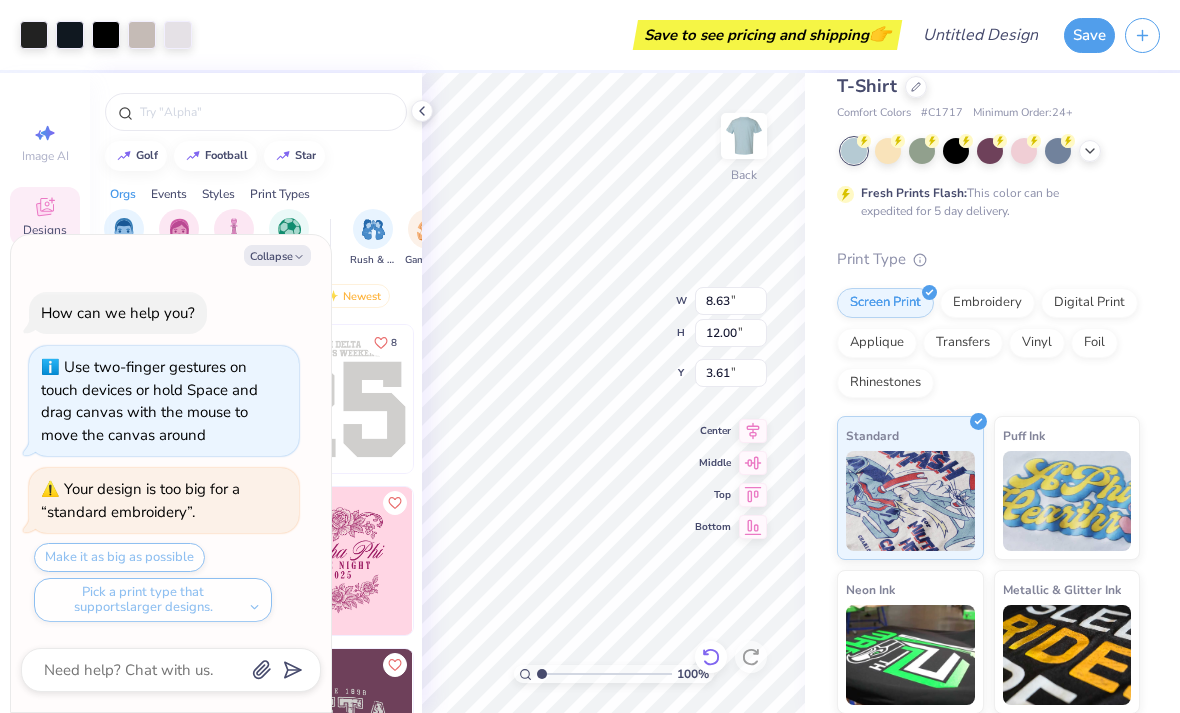 click at bounding box center [711, 657] 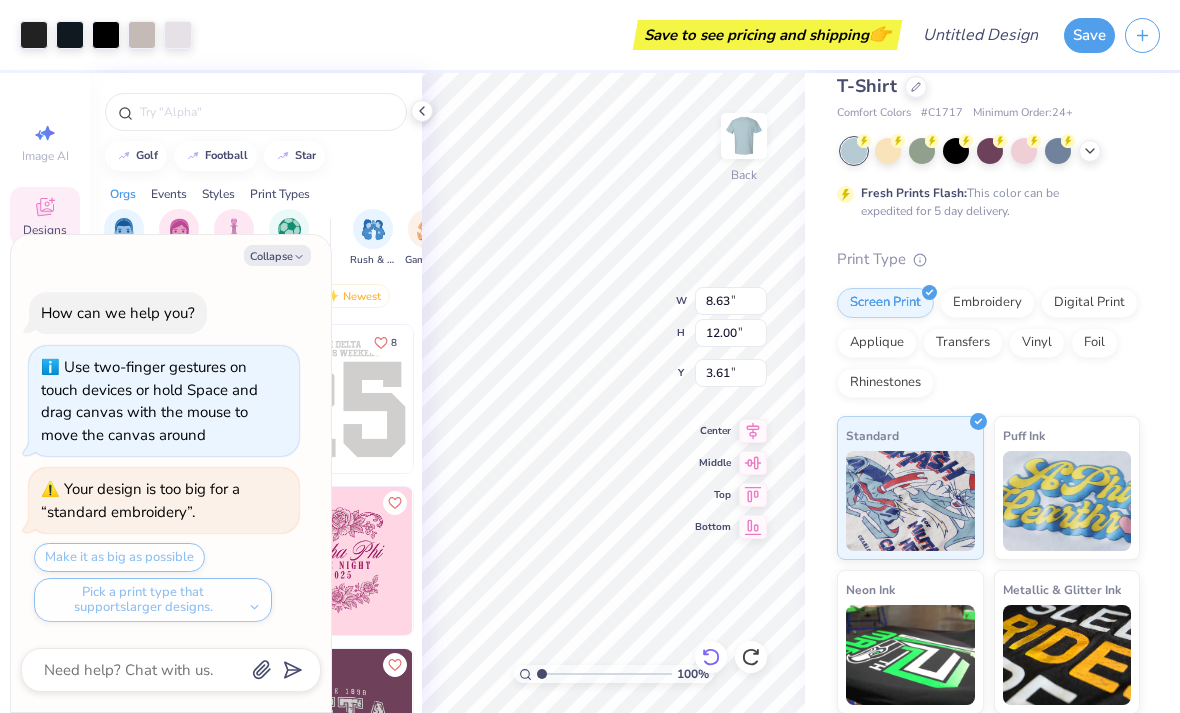type on "x" 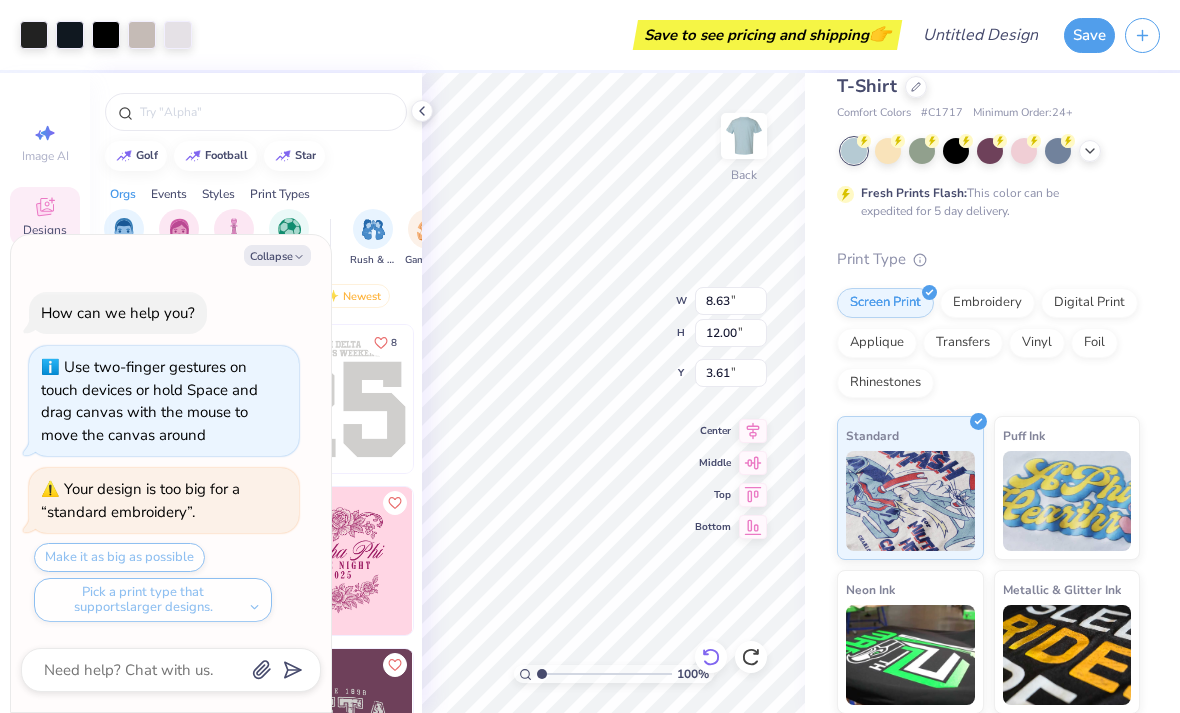 type on "5.37" 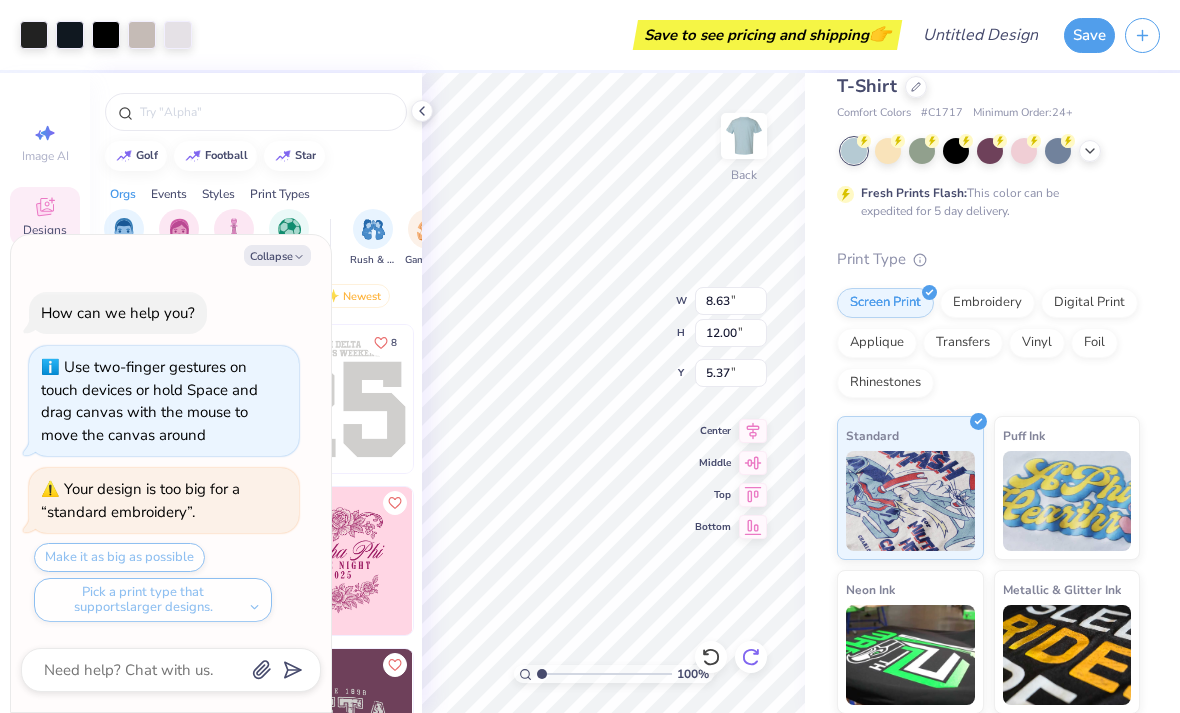 click 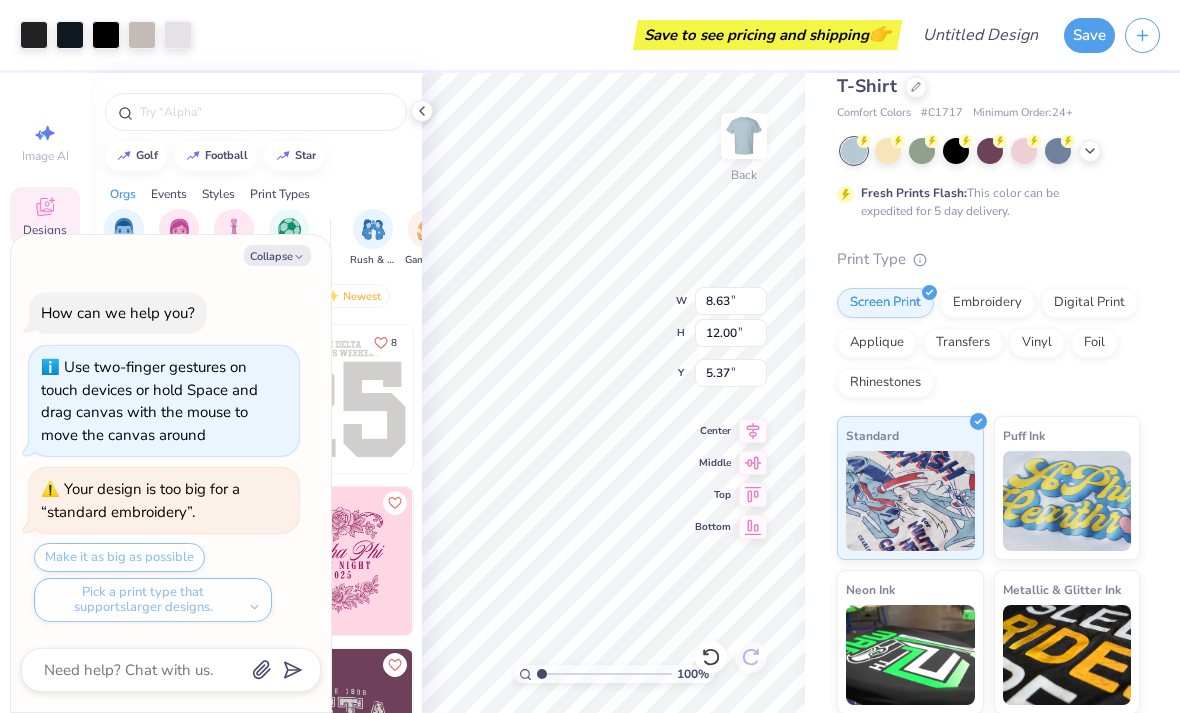 type on "x" 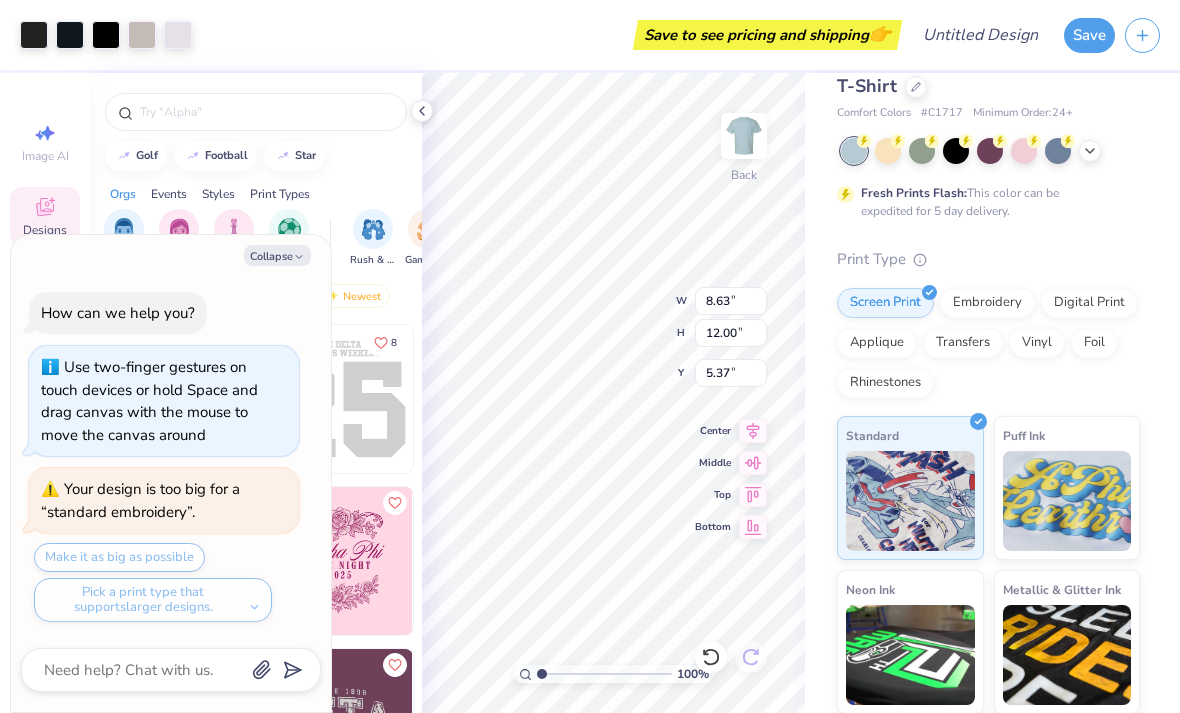 type on "3.61" 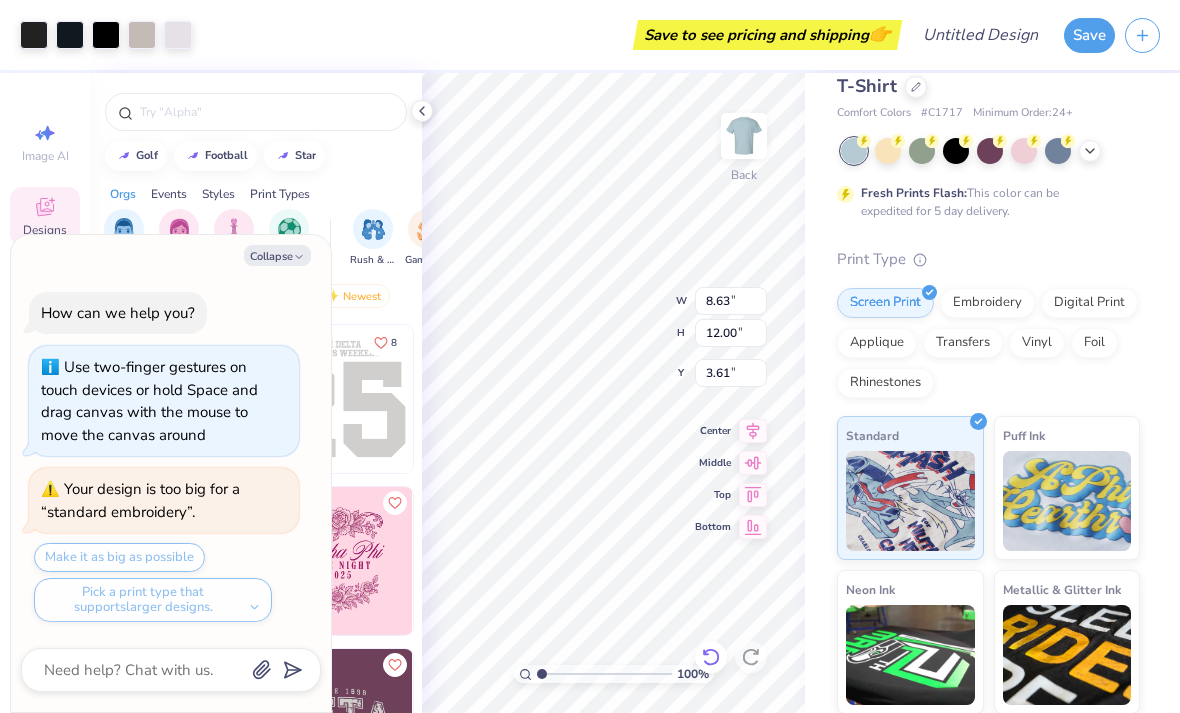click 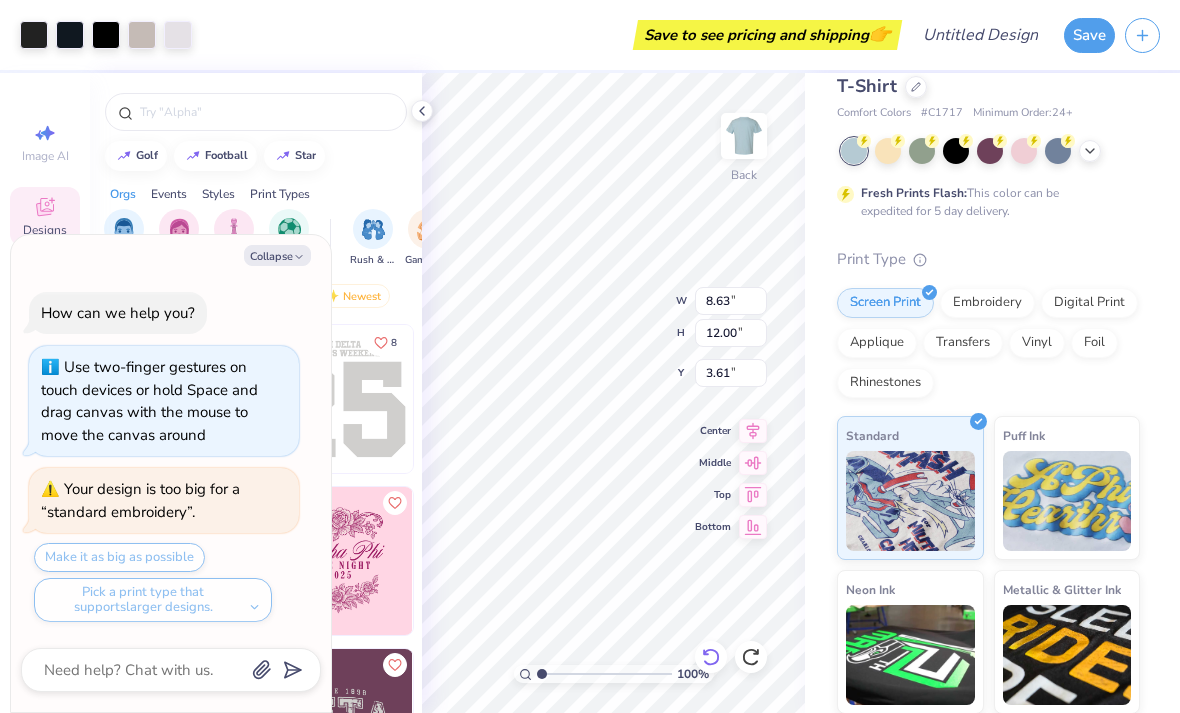 type on "x" 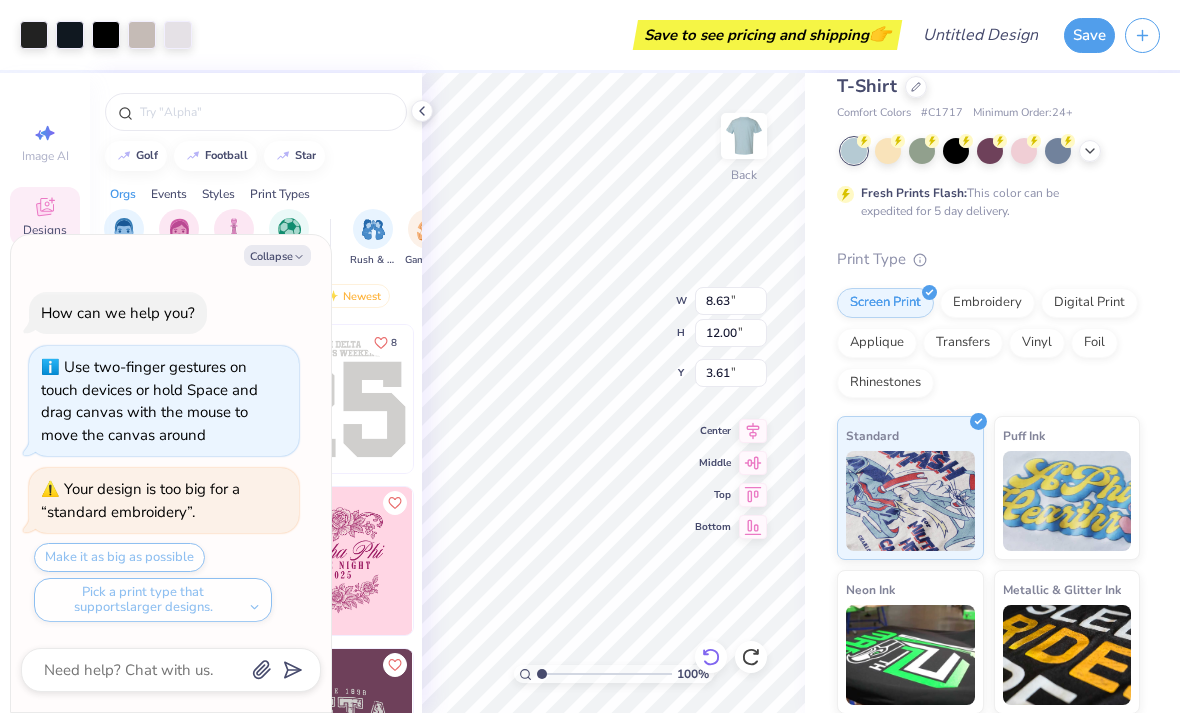 type on "5.37" 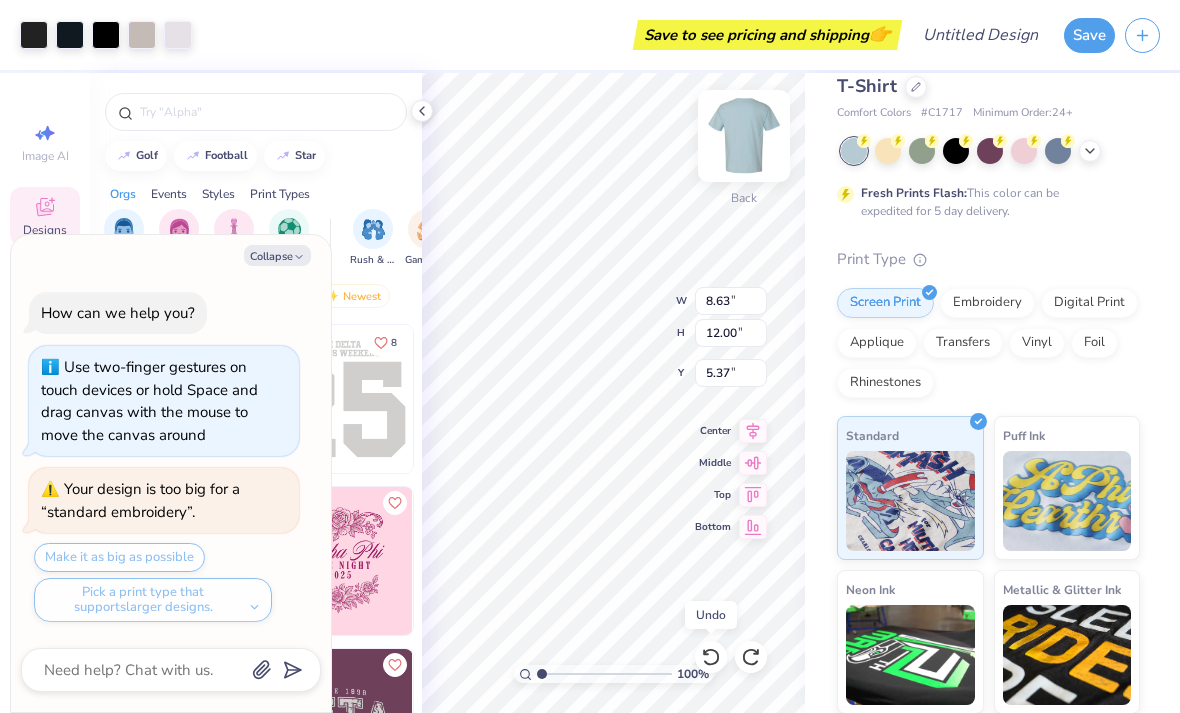 click at bounding box center [744, 136] 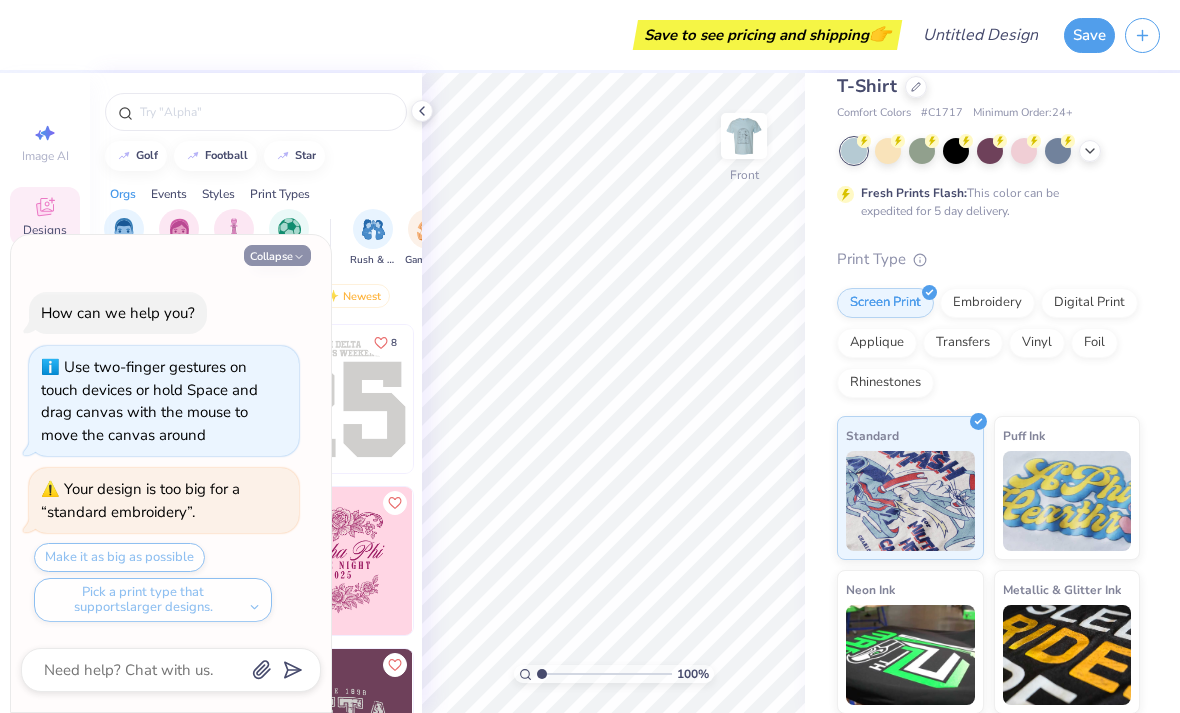click 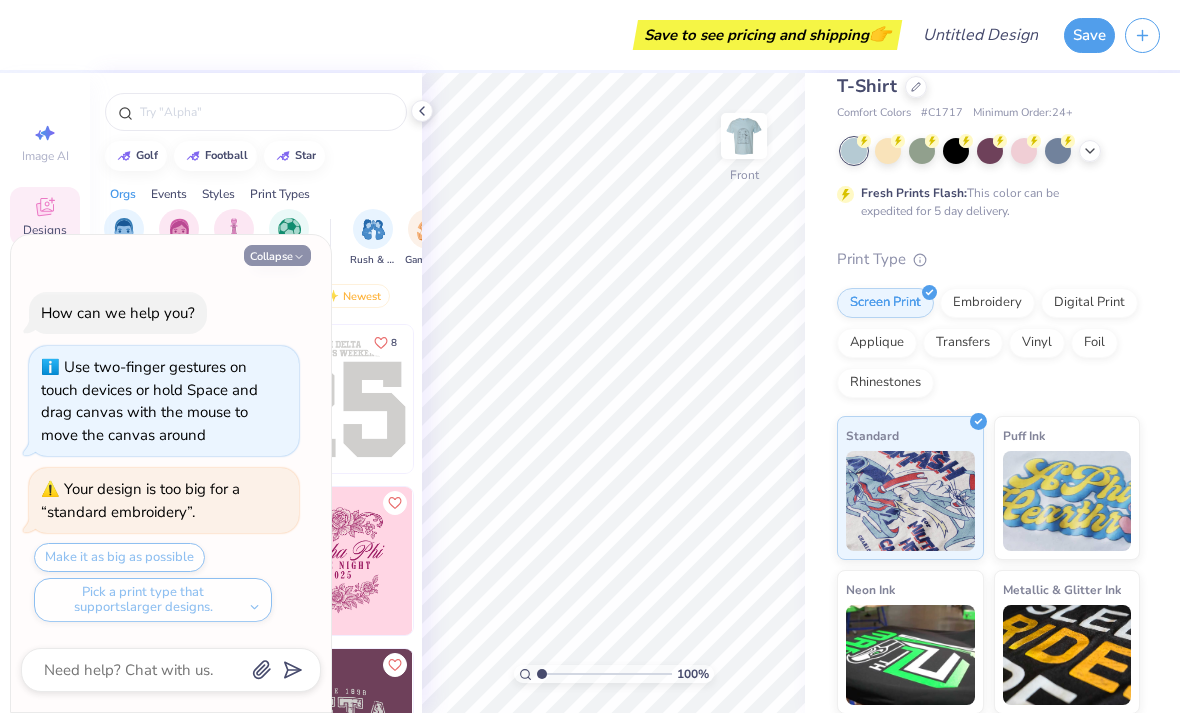 type on "x" 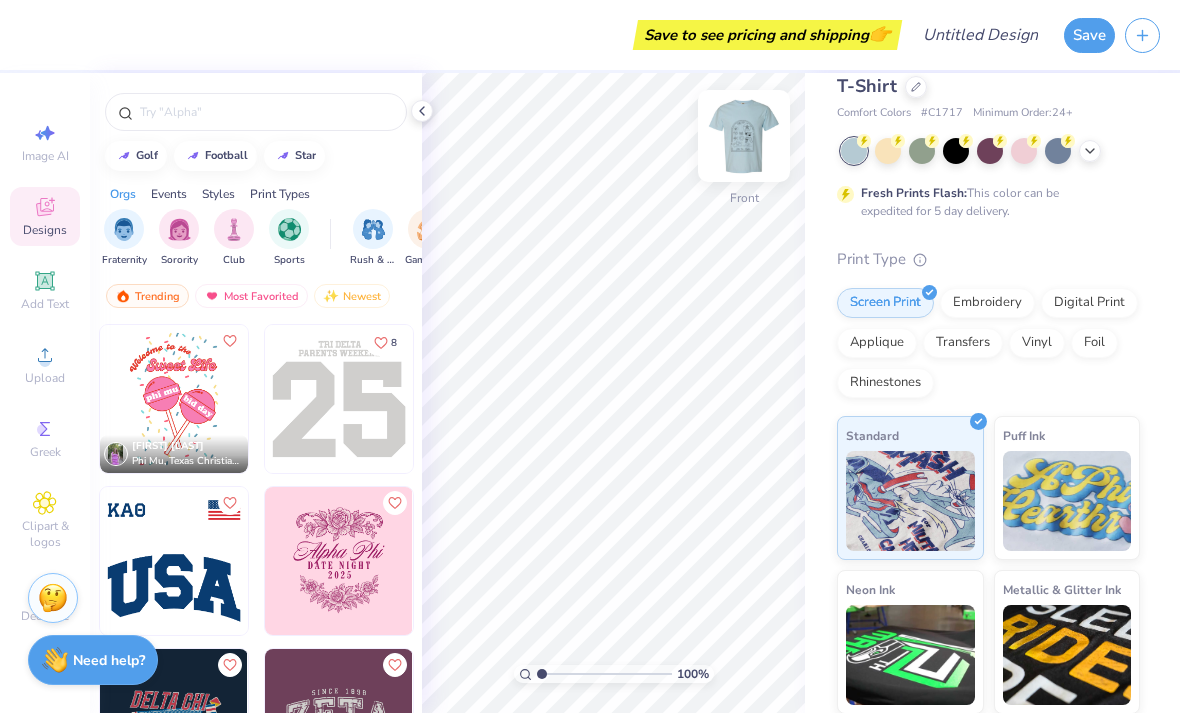 click at bounding box center (744, 136) 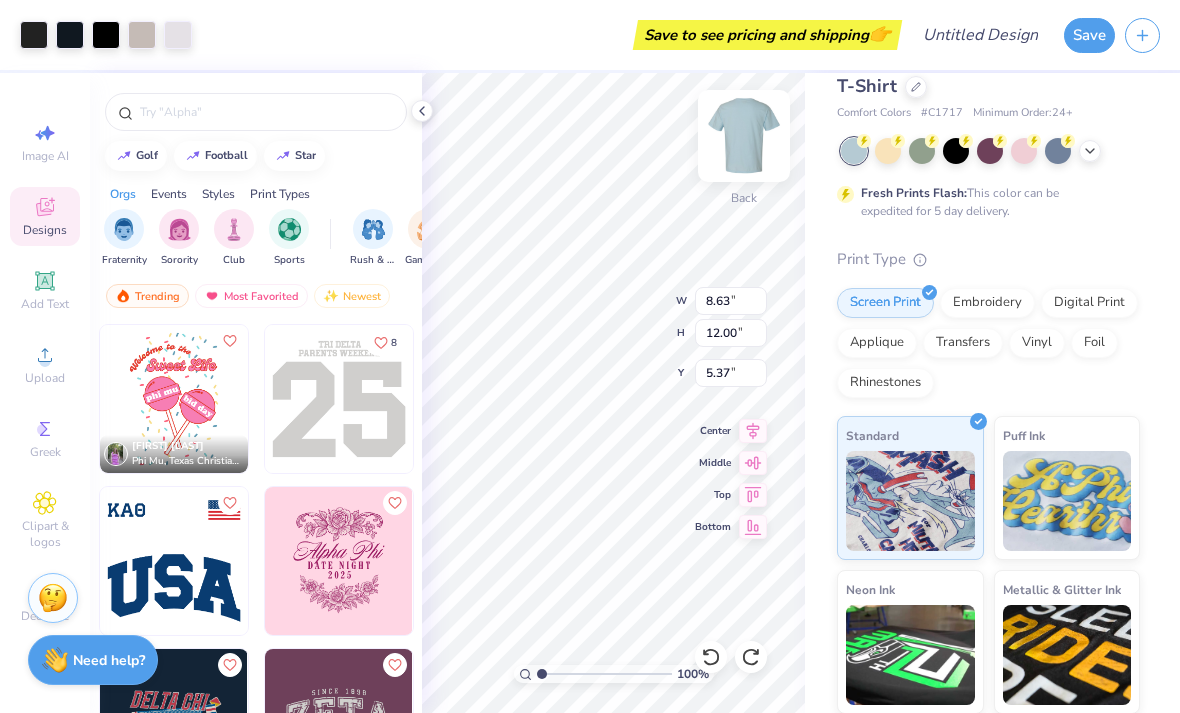click at bounding box center (744, 136) 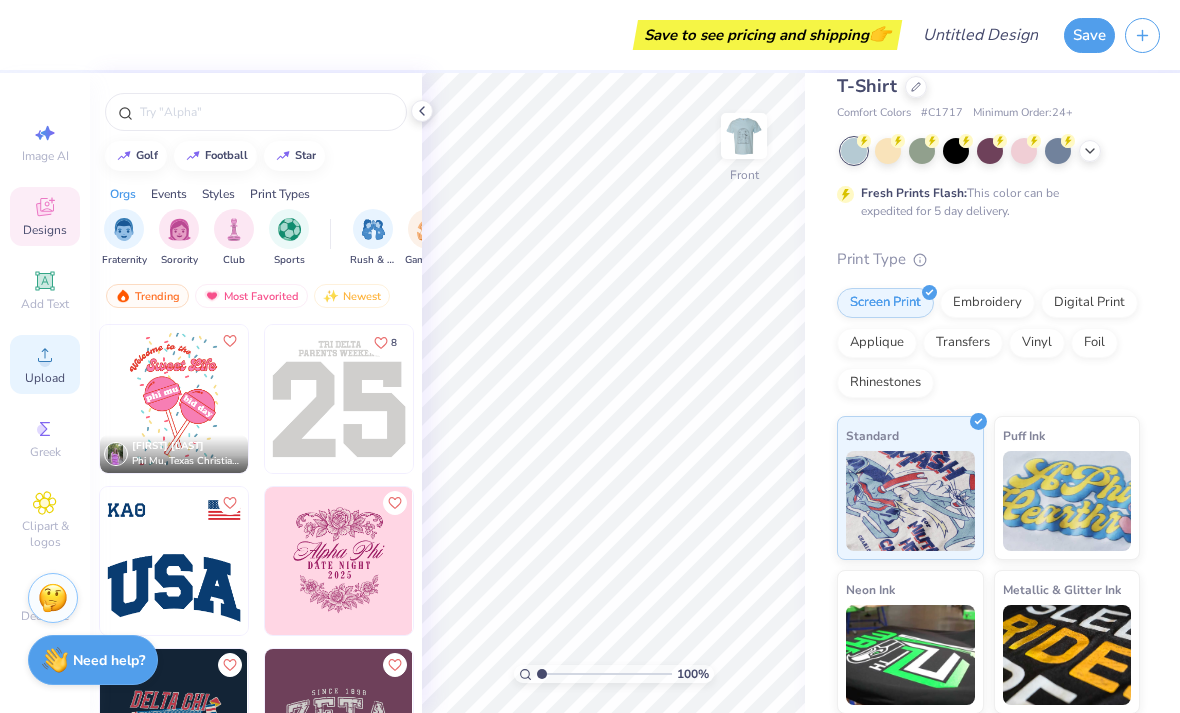 click on "Upload" at bounding box center [45, 364] 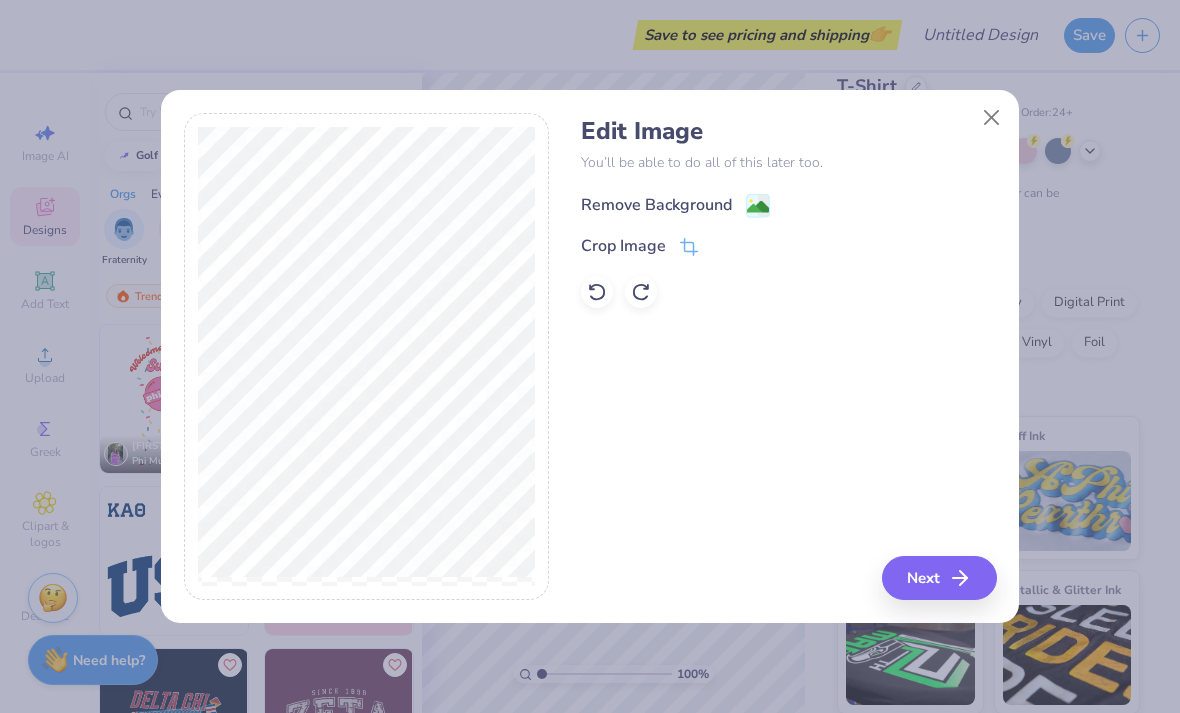 click on "Remove Background" at bounding box center [675, 205] 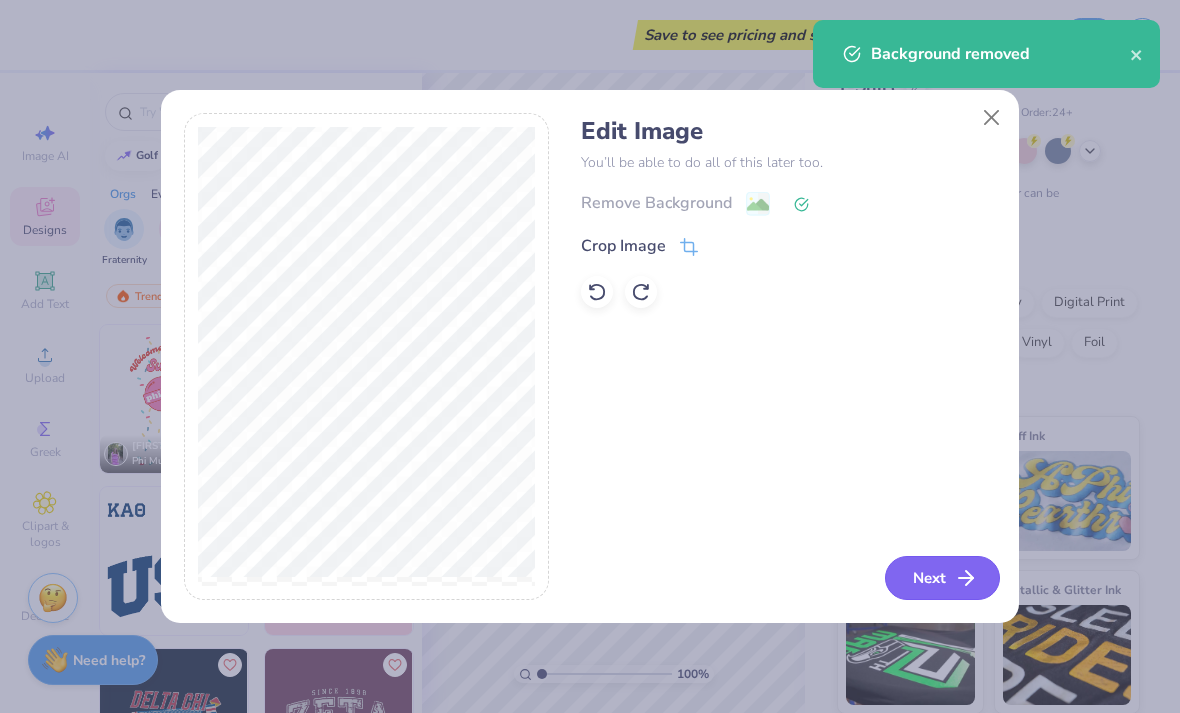click on "Next" at bounding box center [942, 578] 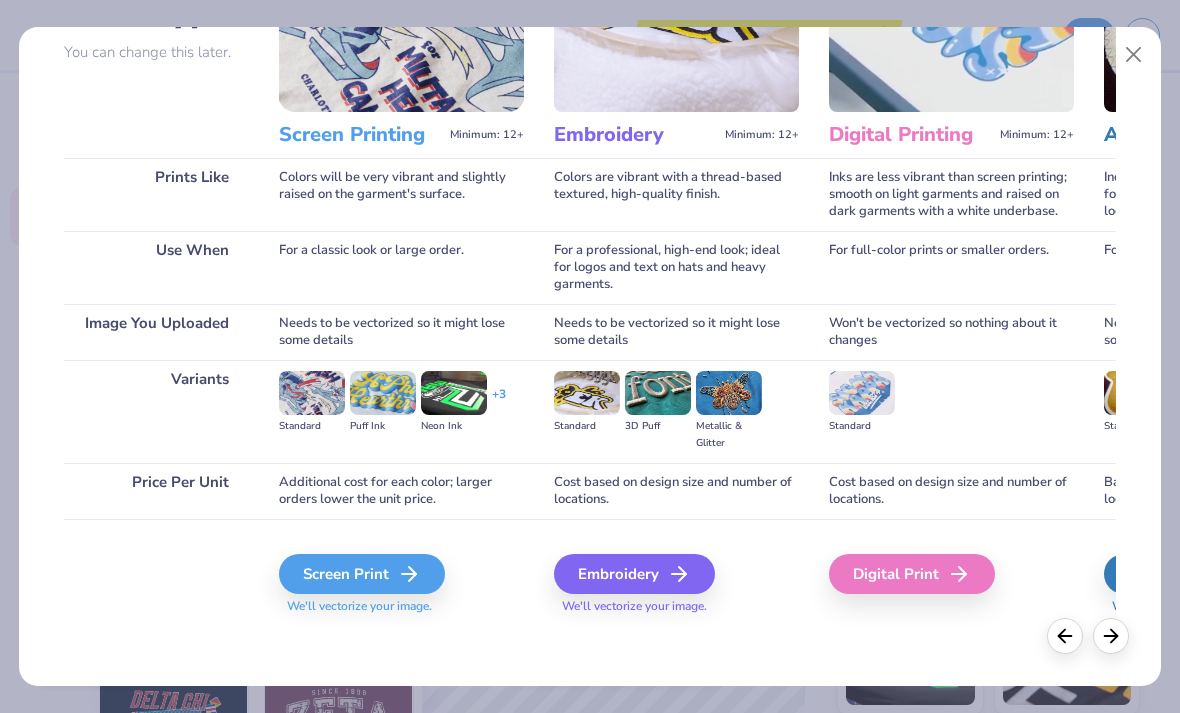 scroll, scrollTop: 184, scrollLeft: 0, axis: vertical 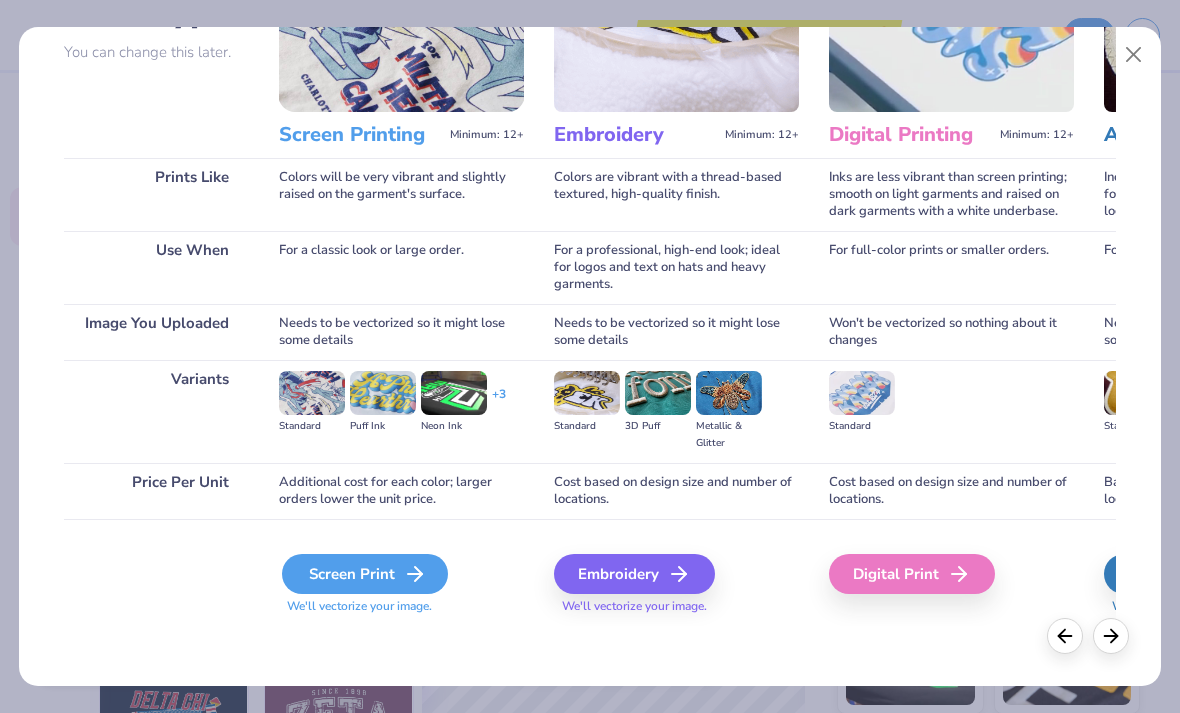 click on "Screen Print" at bounding box center [365, 574] 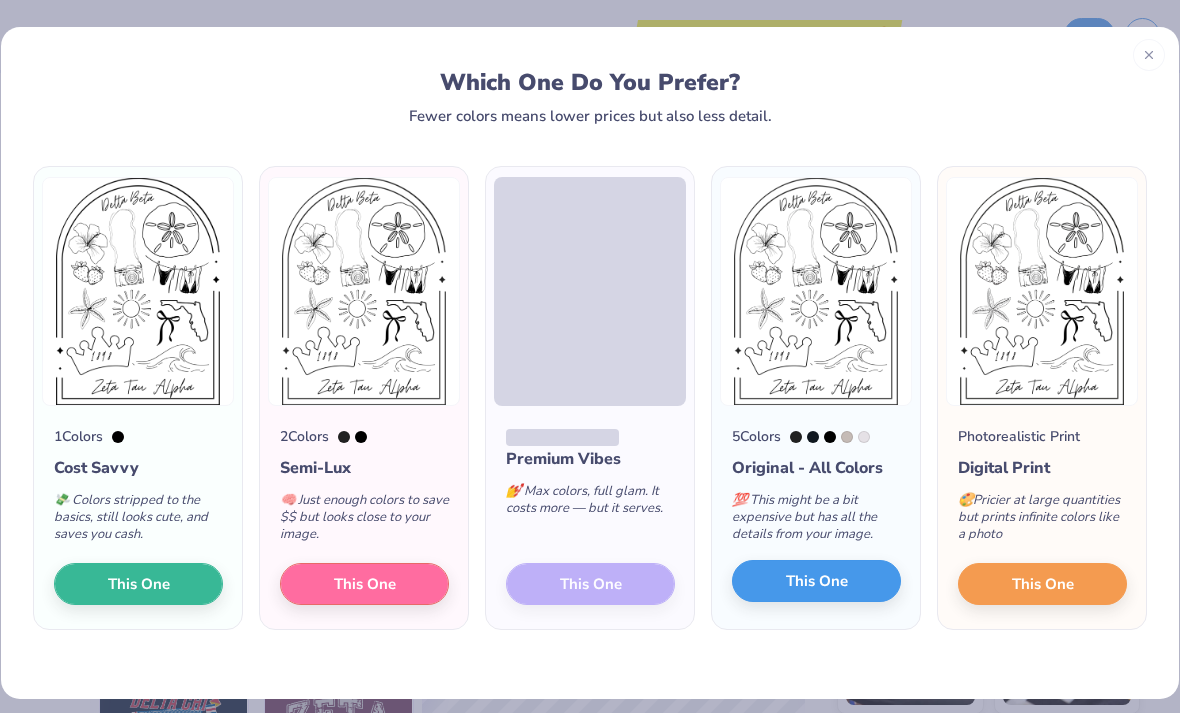 click on "This One" at bounding box center [816, 581] 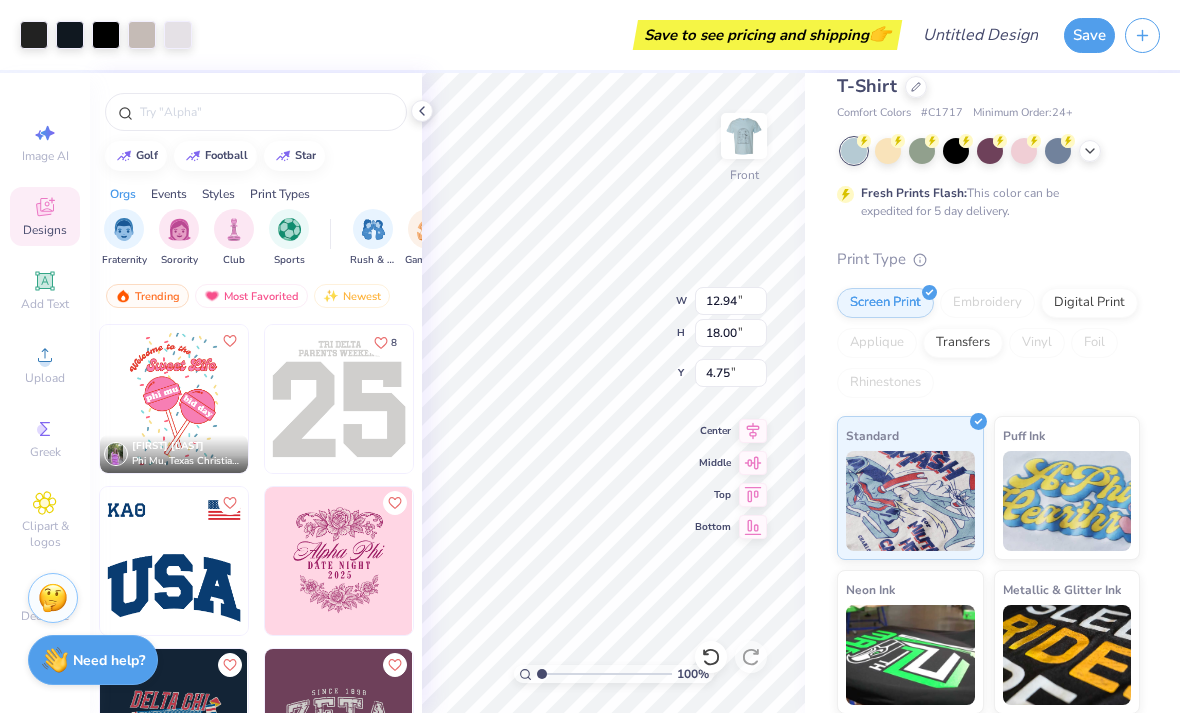 click on "Comfort Colors Adult Heavyweight T-Shirt Comfort Colors # C1717 Minimum Order:  24 +   Fresh Prints Flash:  This color can be expedited for 5 day delivery. Print Type Screen Print Embroidery Digital Print Applique Transfers Vinyl Foil Rhinestones Standard Puff Ink Neon Ink Metallic & Glitter Ink Glow in the Dark Ink Water based Ink" at bounding box center (992, 445) 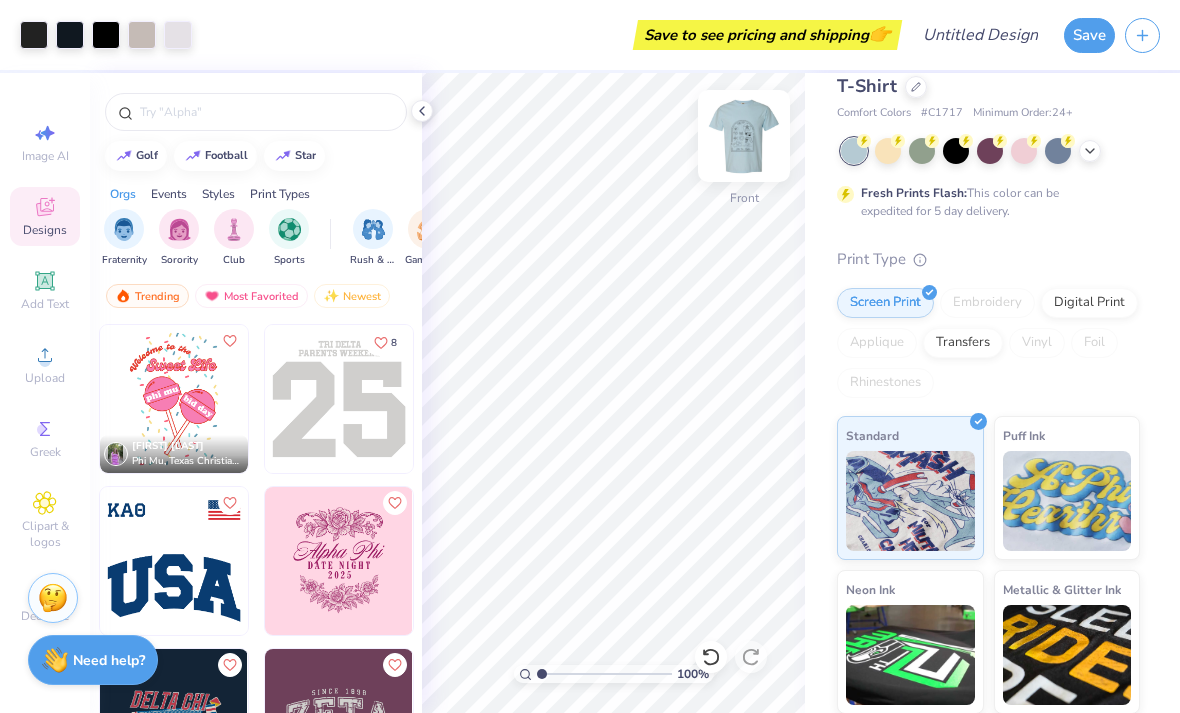 click at bounding box center (744, 136) 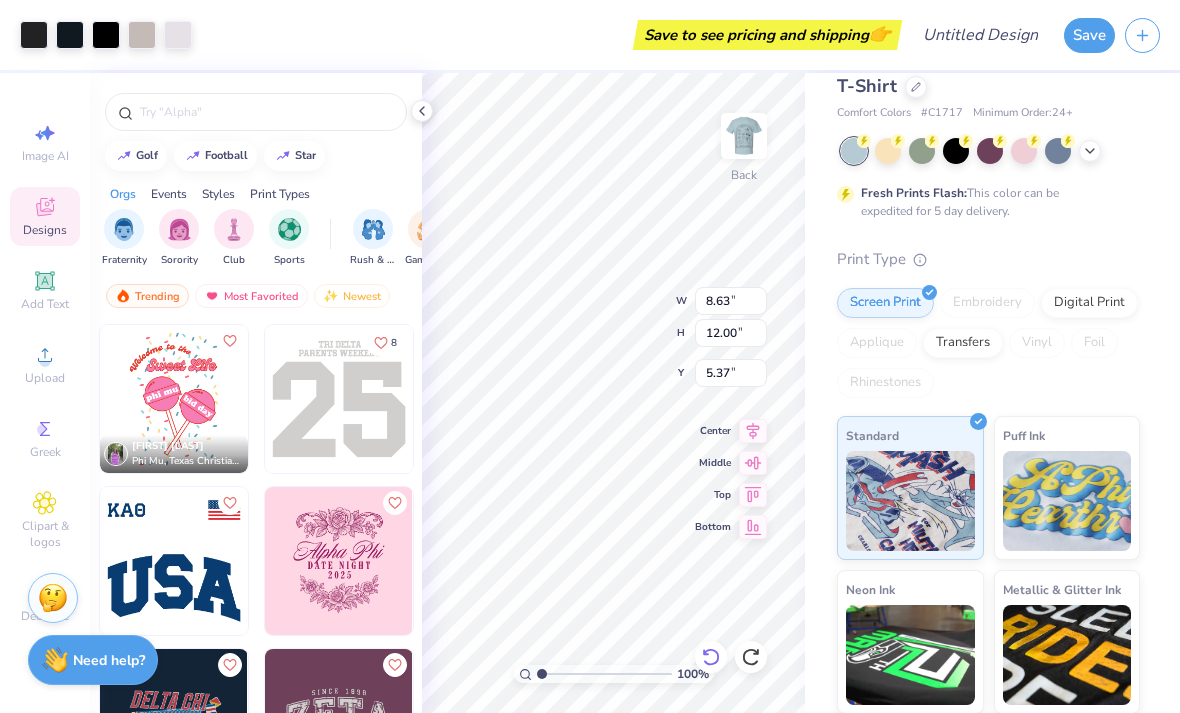 click 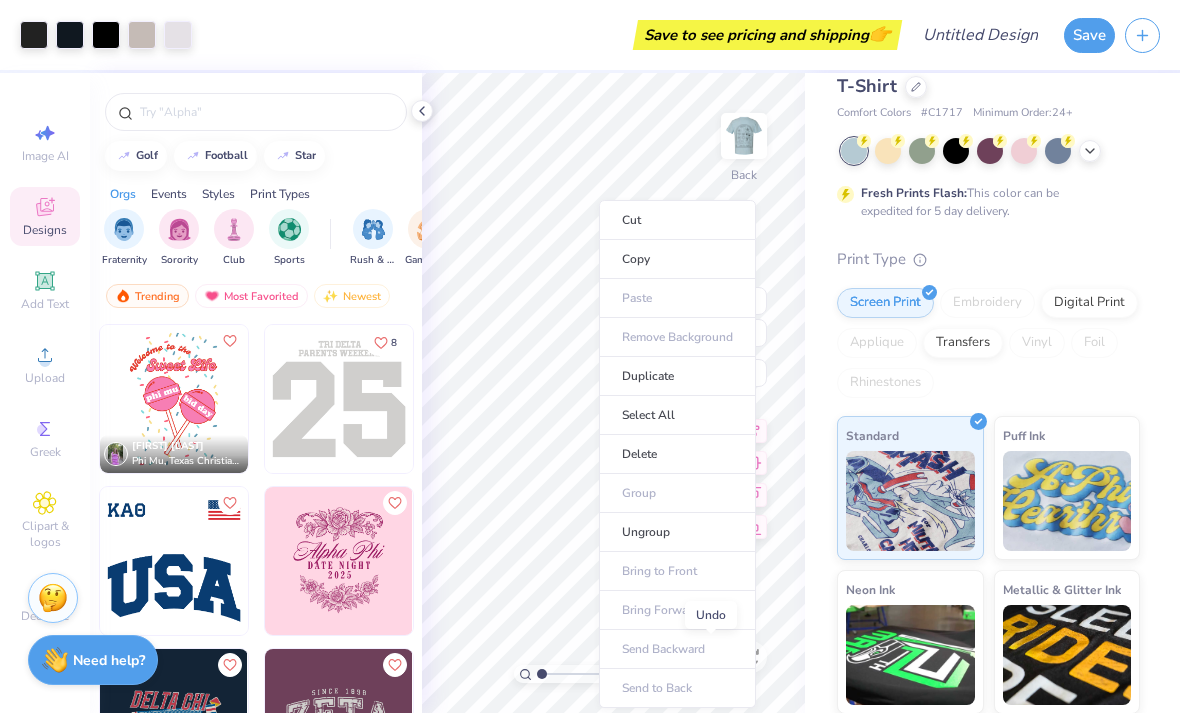 type on "3.28" 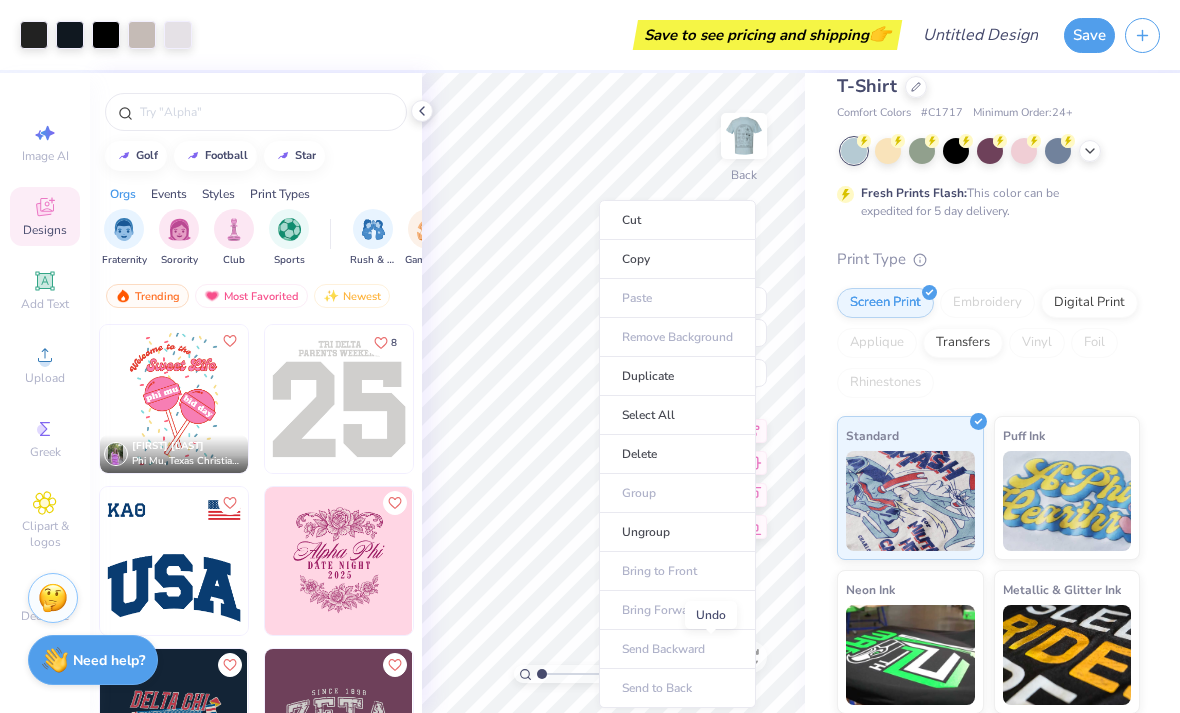 click on "Delete" at bounding box center (677, 454) 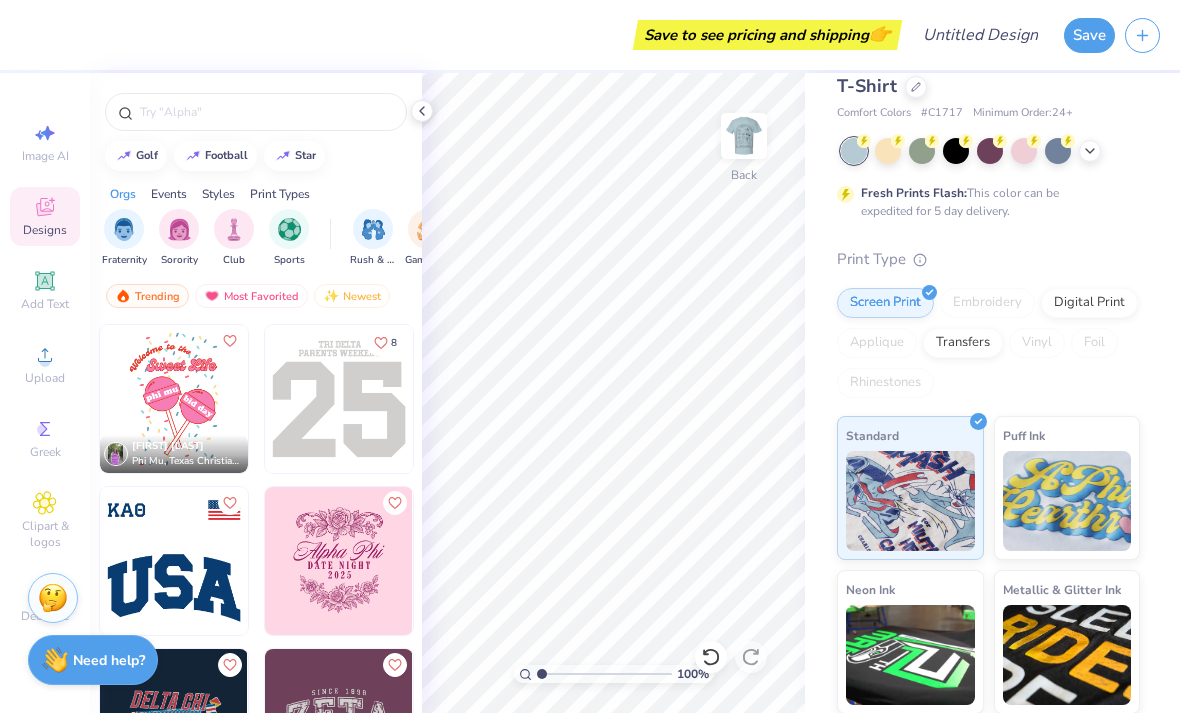 click at bounding box center (256, 107) 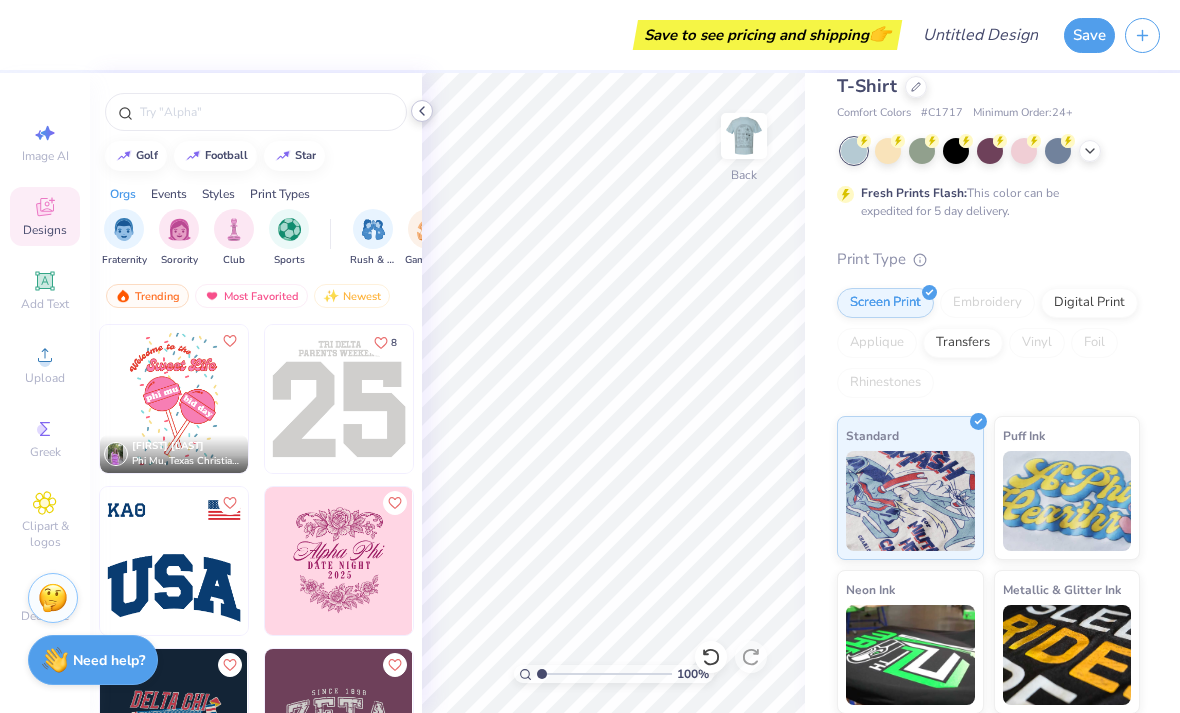 click 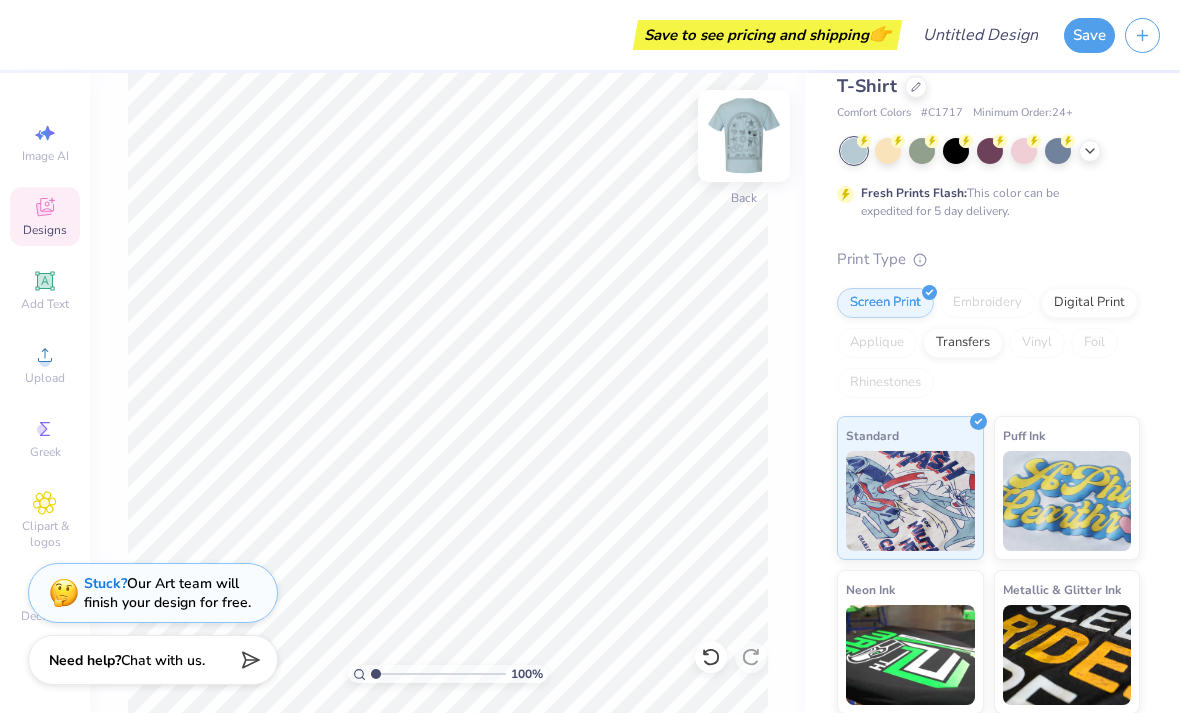 click at bounding box center [744, 136] 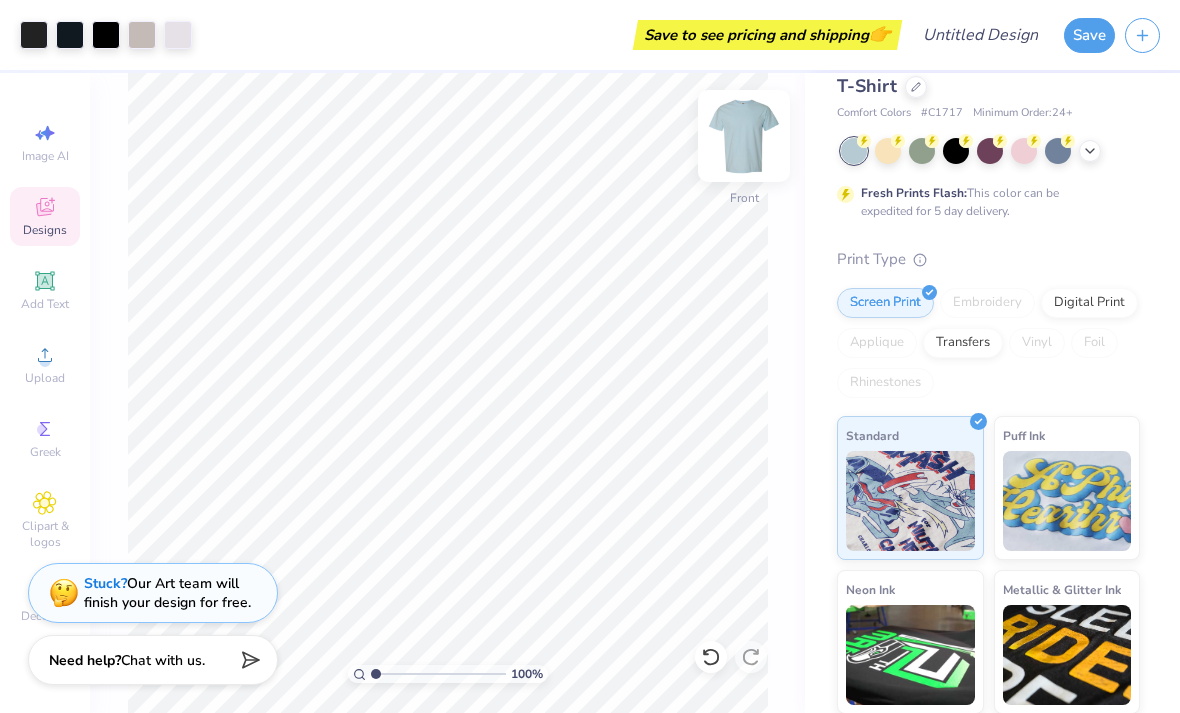 click at bounding box center (744, 136) 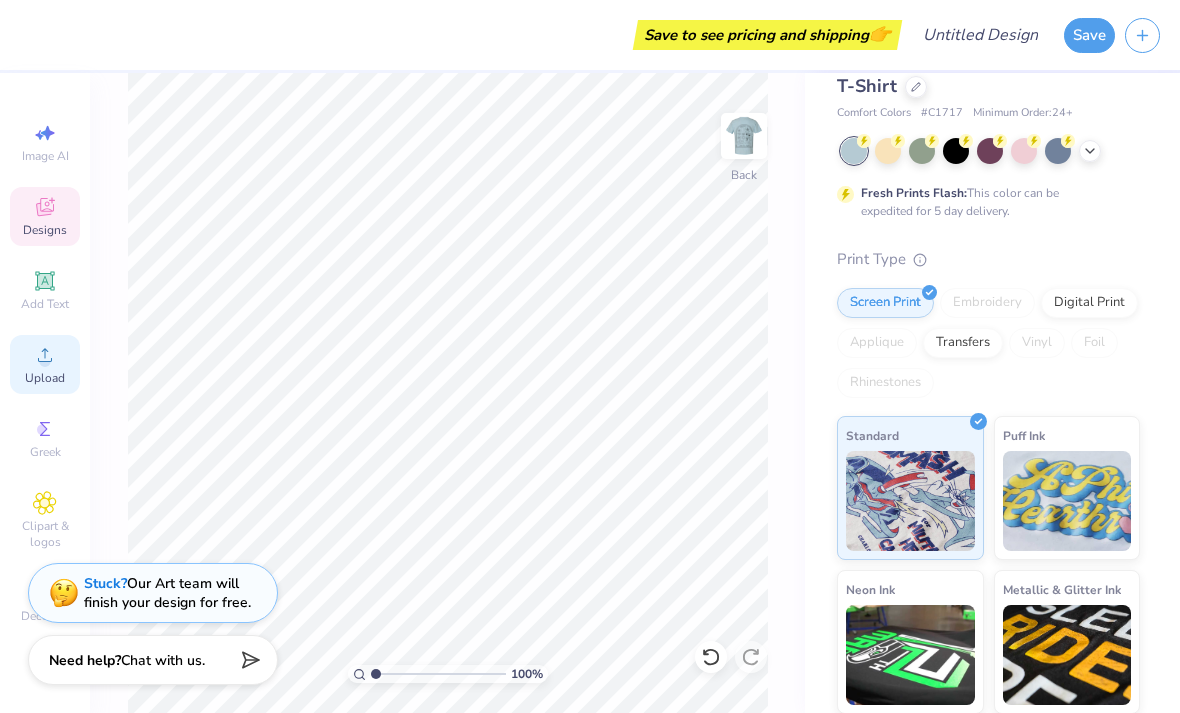 click 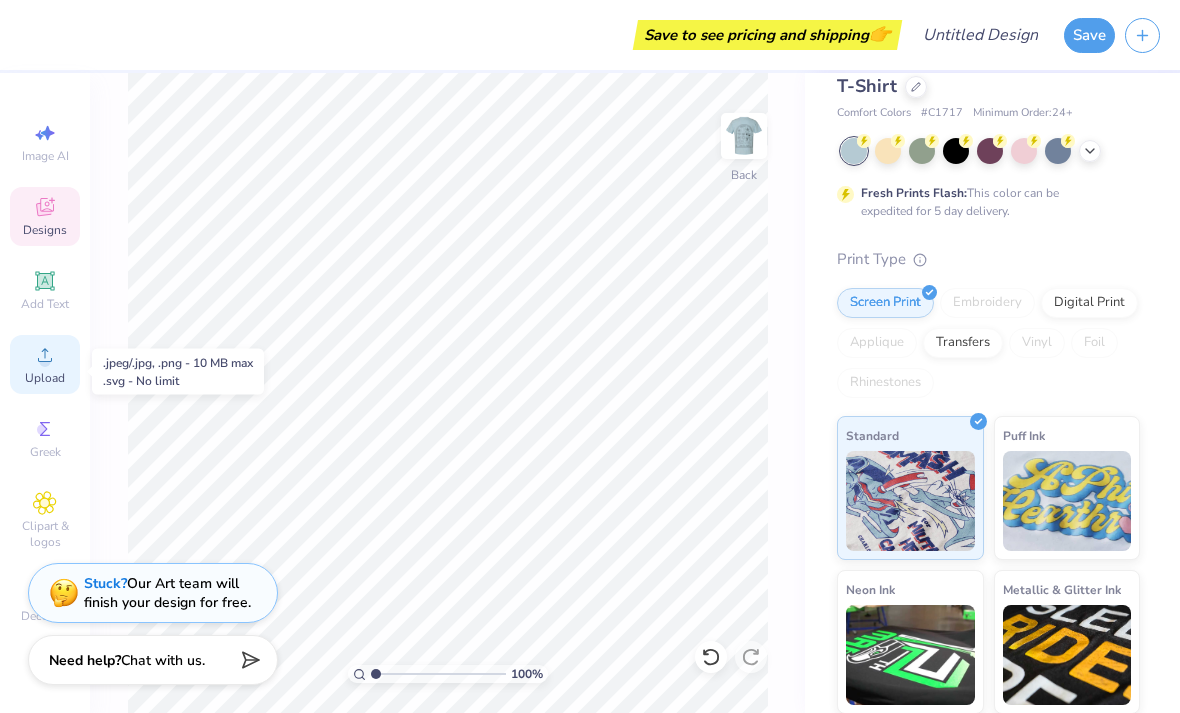click on "Upload" at bounding box center (45, 364) 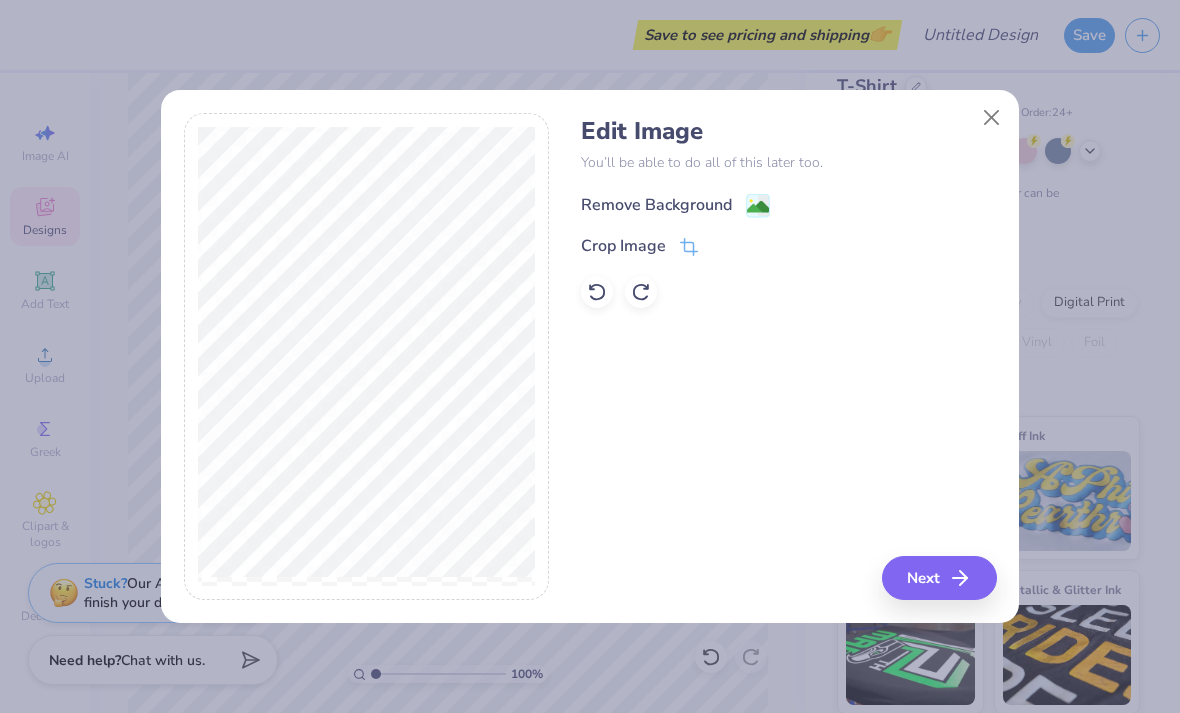 click on "Remove Background" at bounding box center (656, 205) 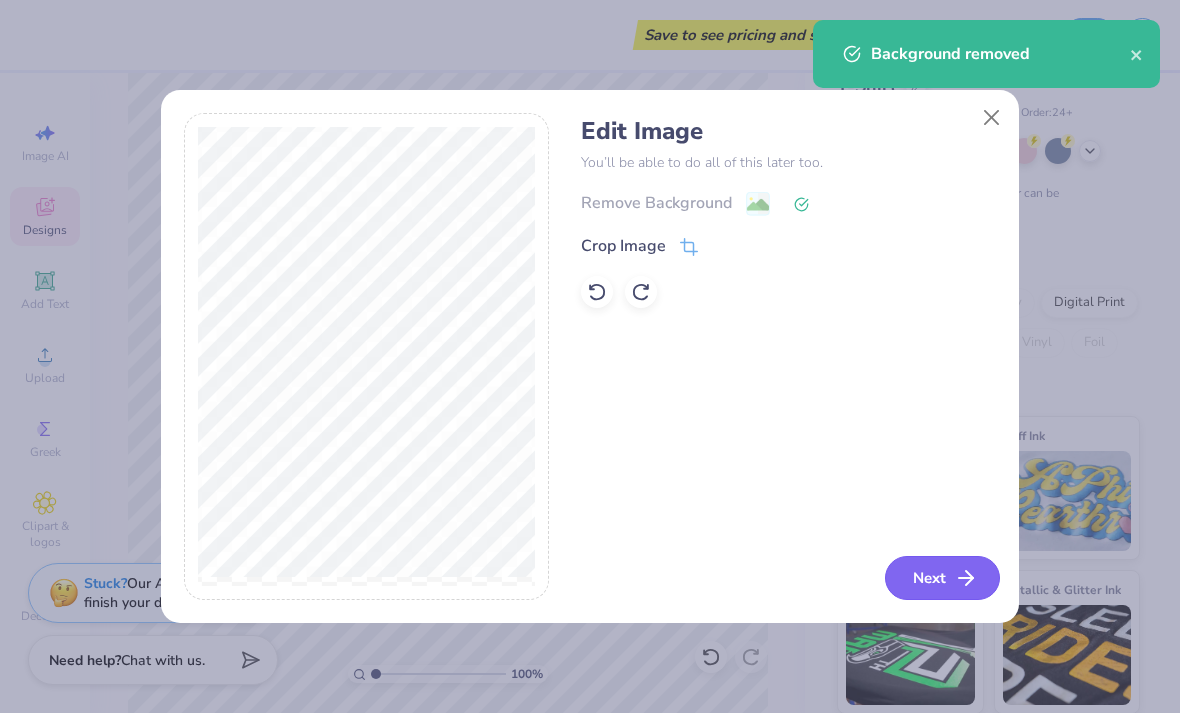 click on "Next" at bounding box center [942, 578] 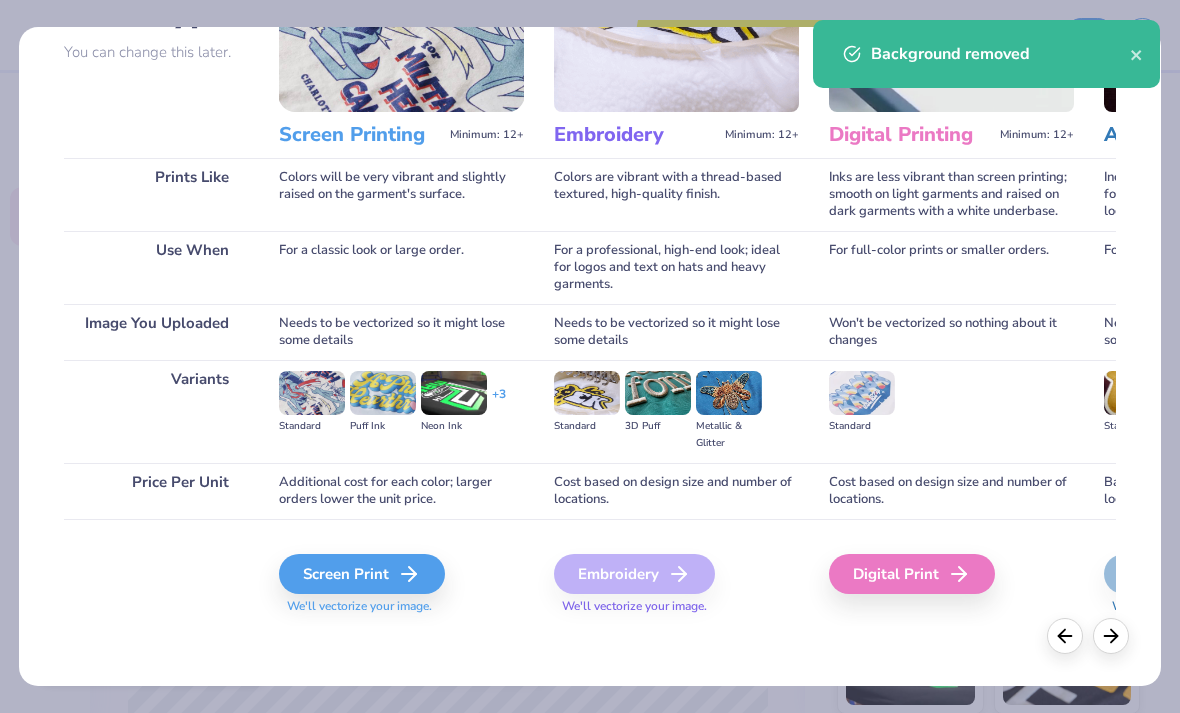 scroll, scrollTop: 184, scrollLeft: 0, axis: vertical 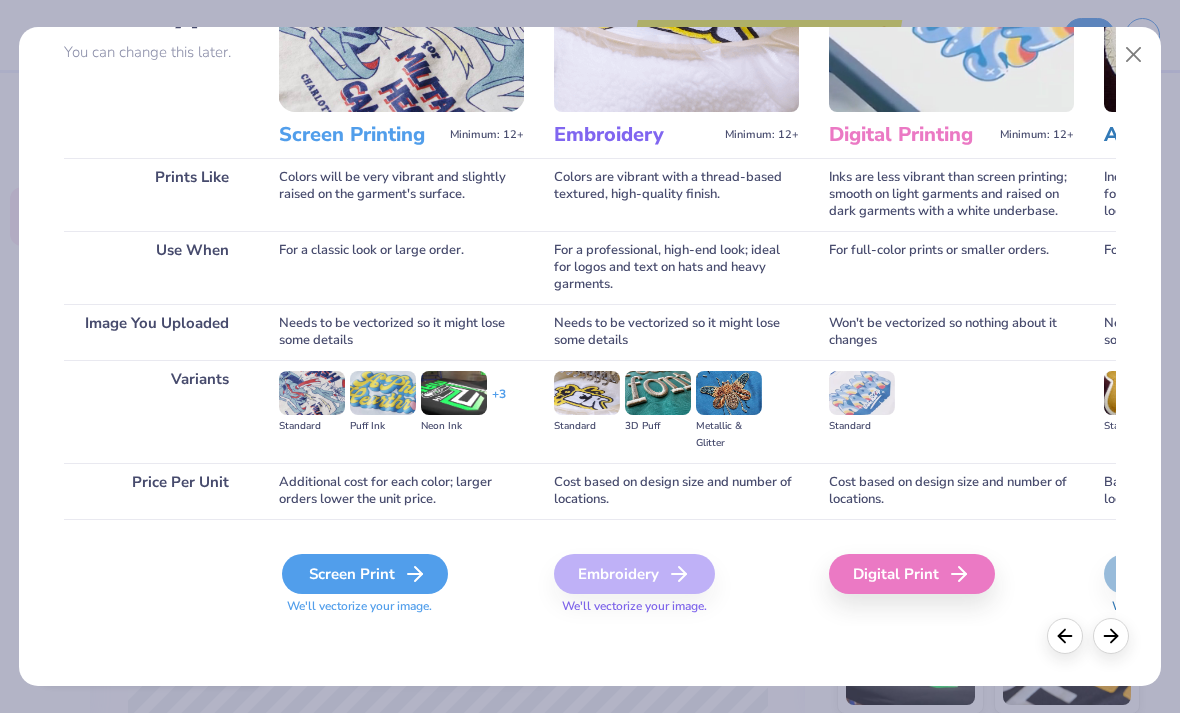 click on "Screen Print" at bounding box center (365, 574) 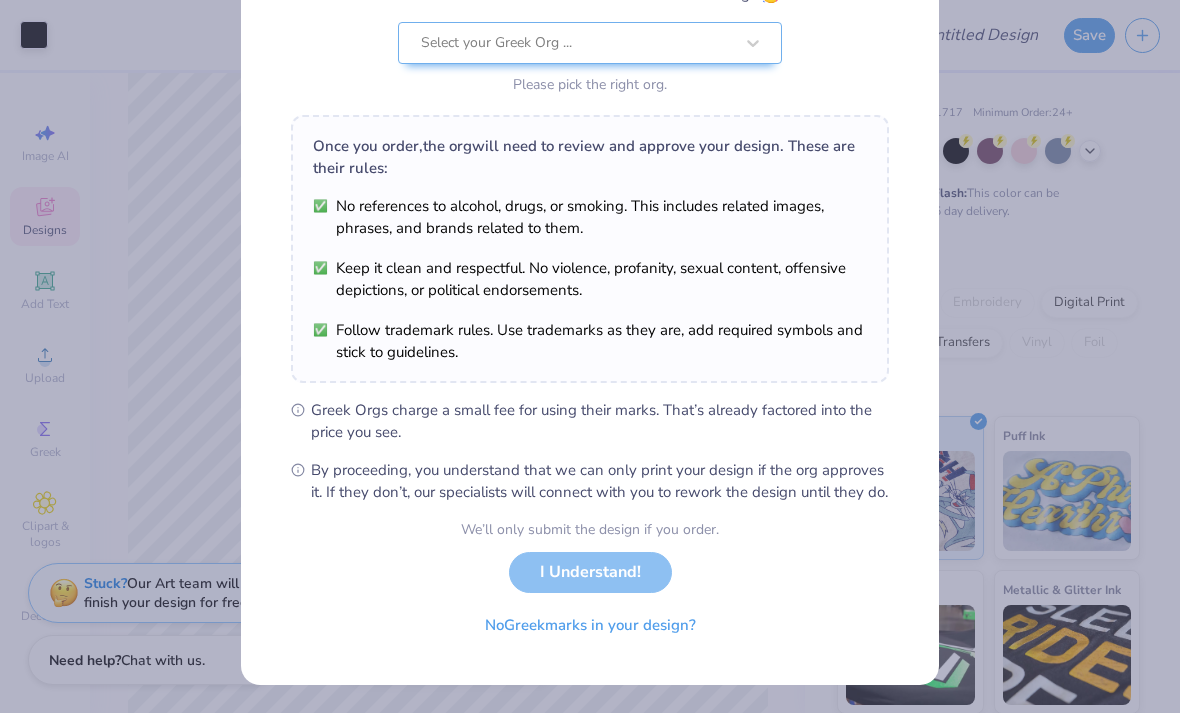 scroll, scrollTop: 223, scrollLeft: 0, axis: vertical 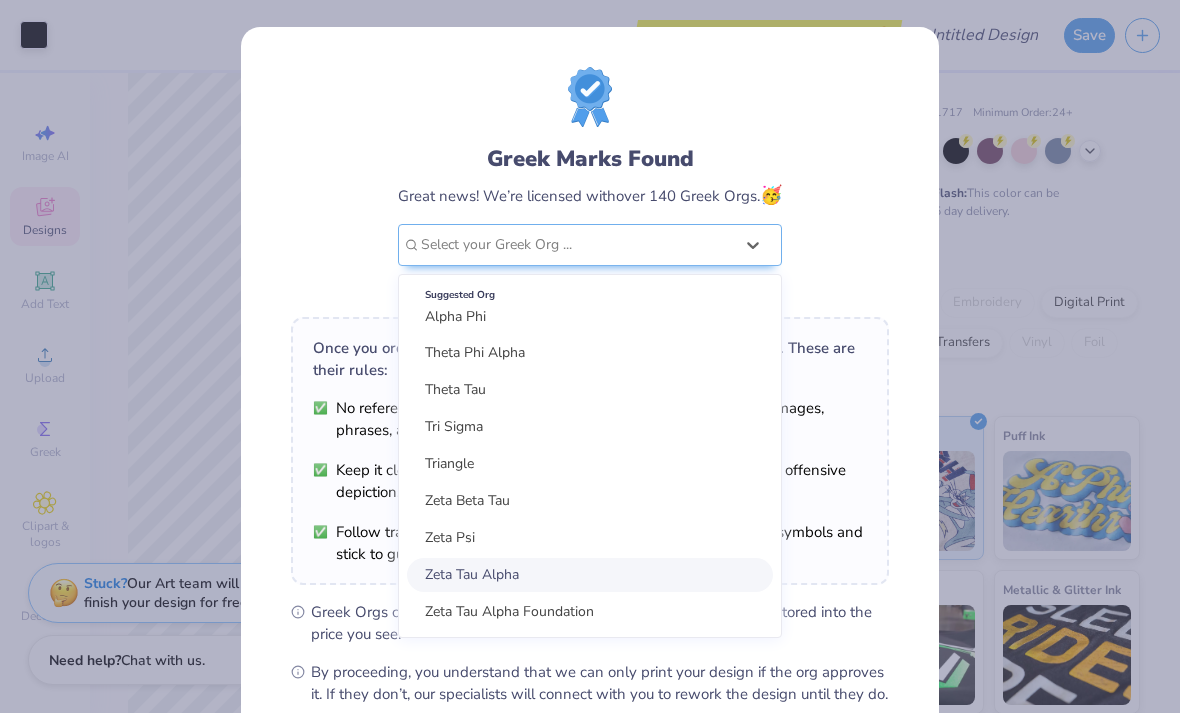 click on "Zeta Tau Alpha" at bounding box center [590, 575] 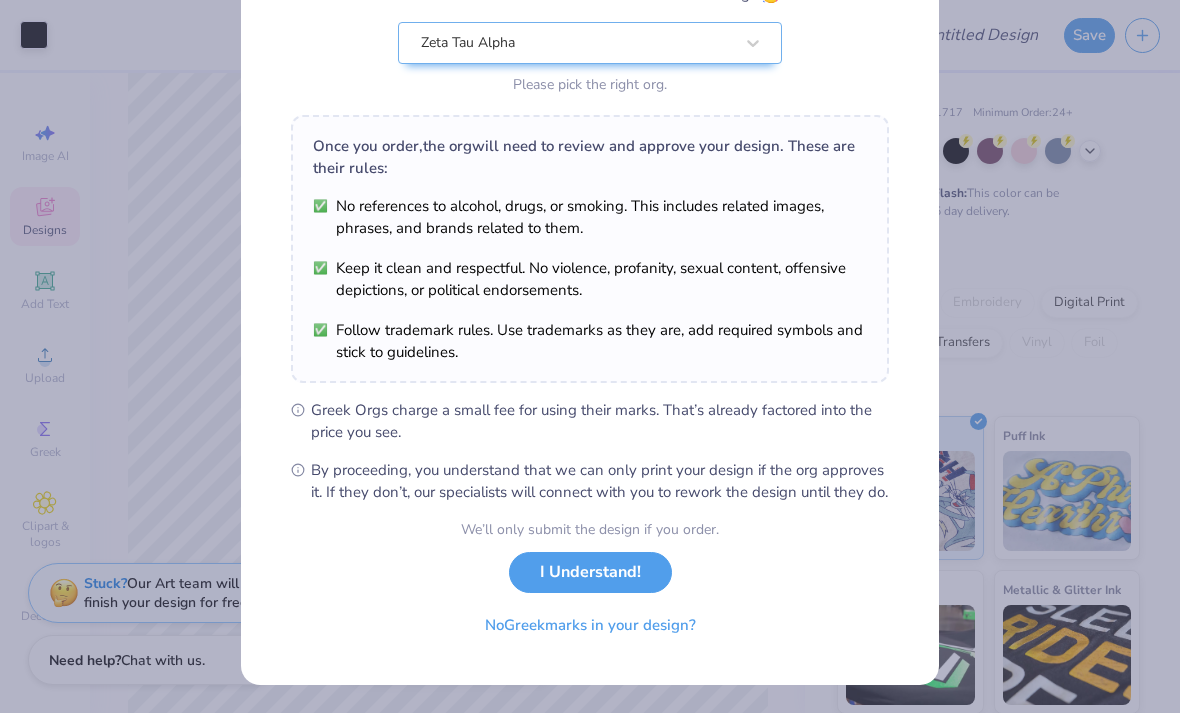 scroll, scrollTop: 223, scrollLeft: 0, axis: vertical 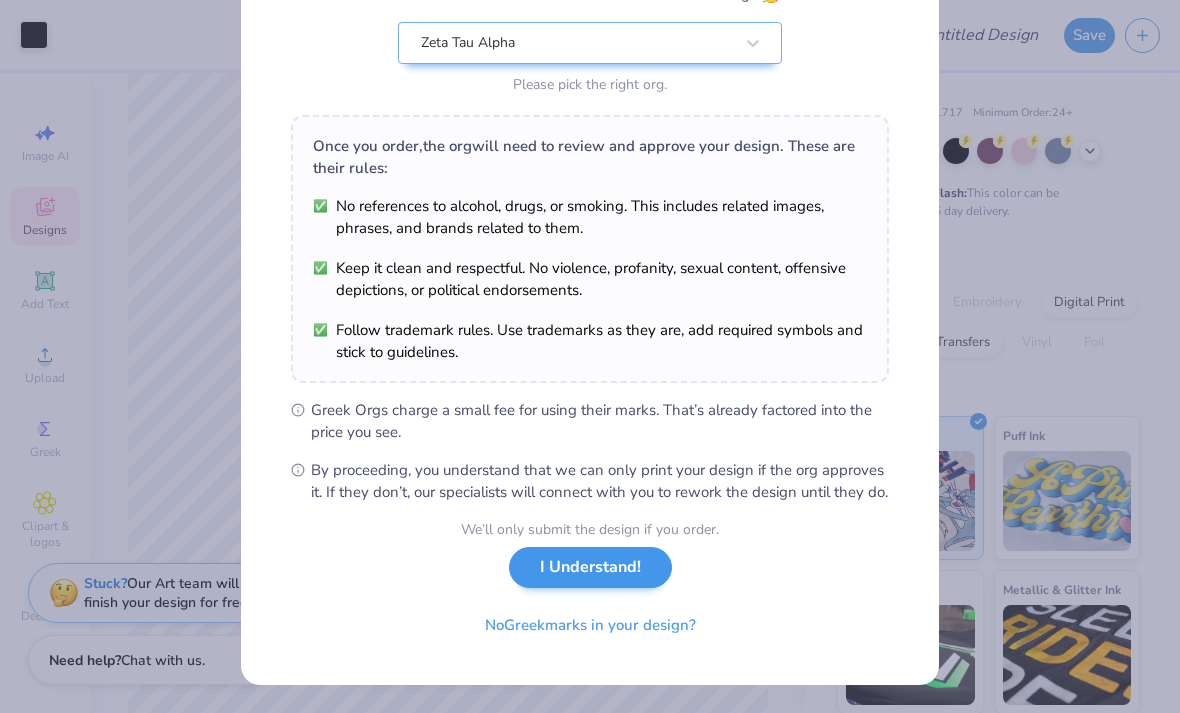 click on "I Understand!" at bounding box center [590, 567] 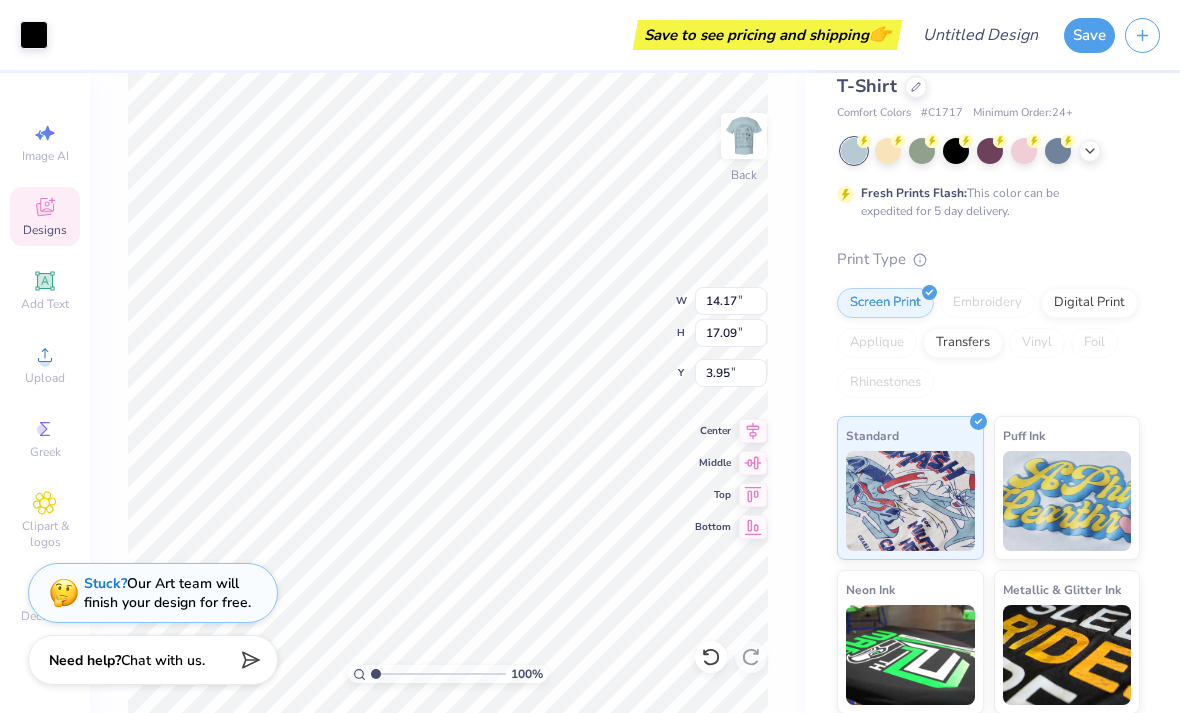 type on "6.04" 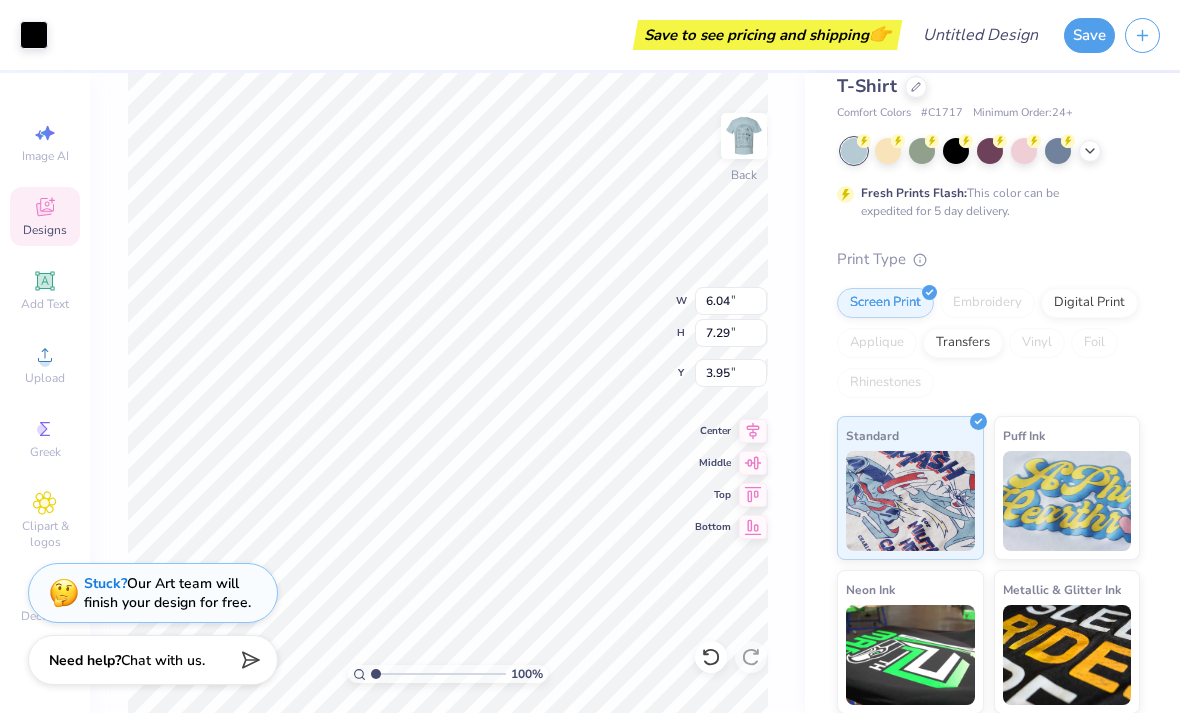 type on "3.89" 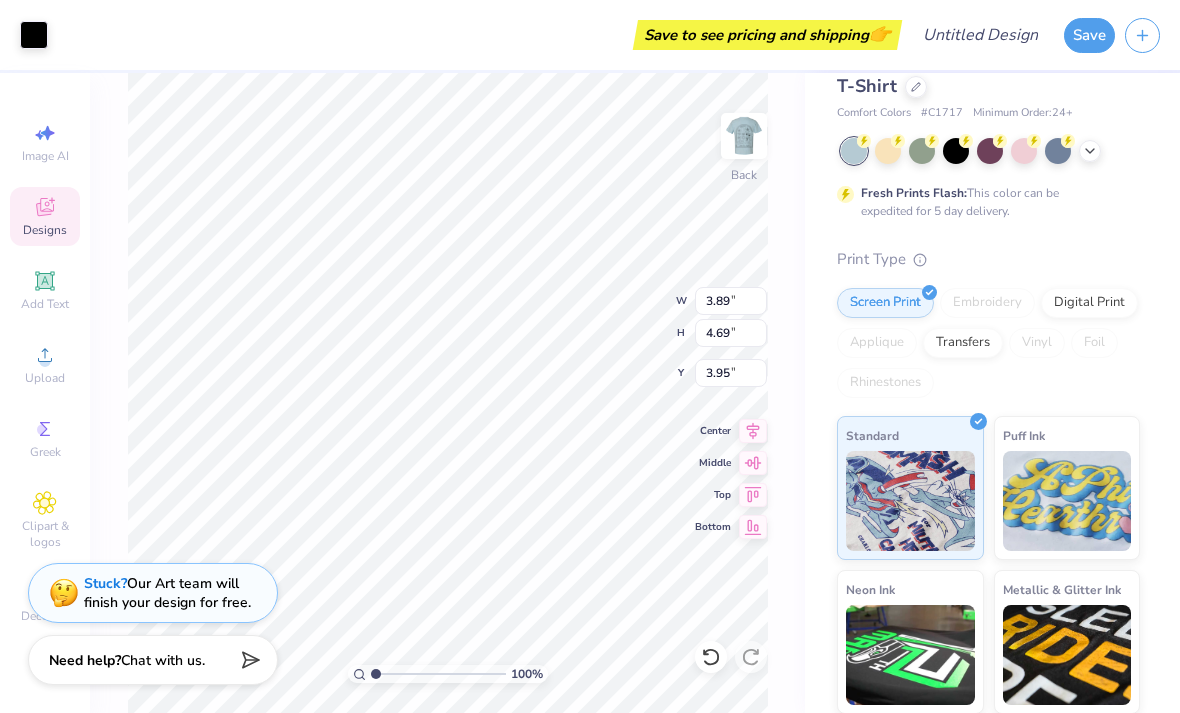 type on "4.76" 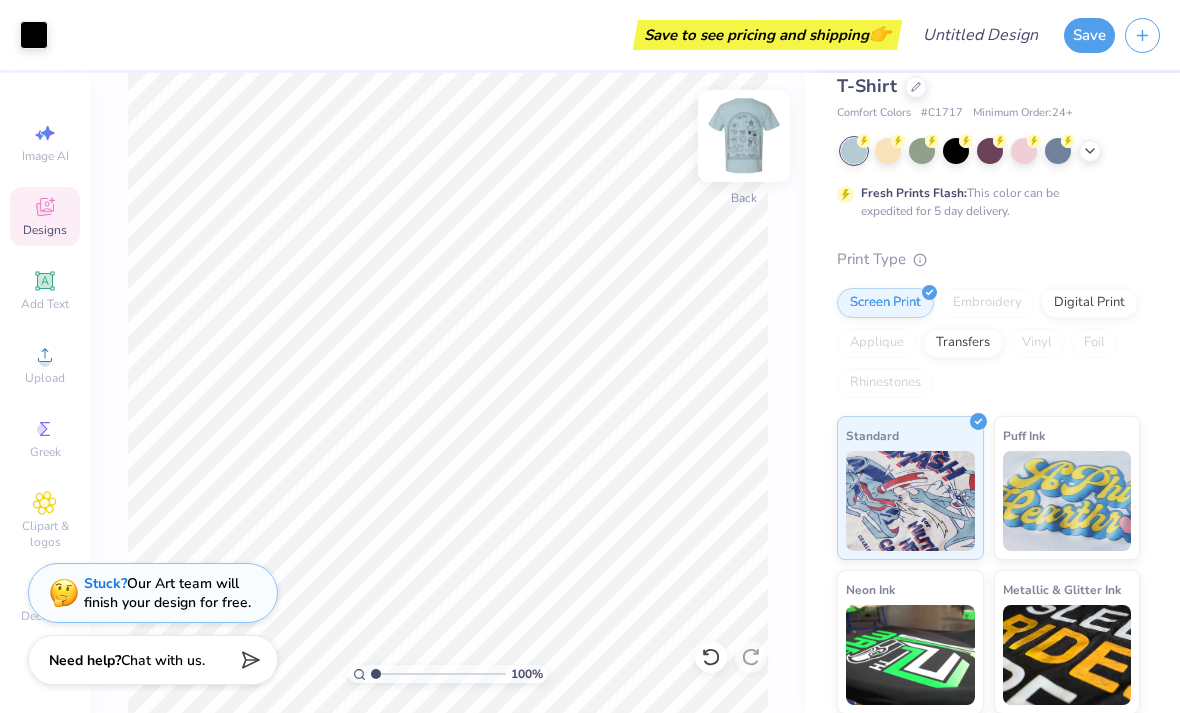 click at bounding box center [744, 136] 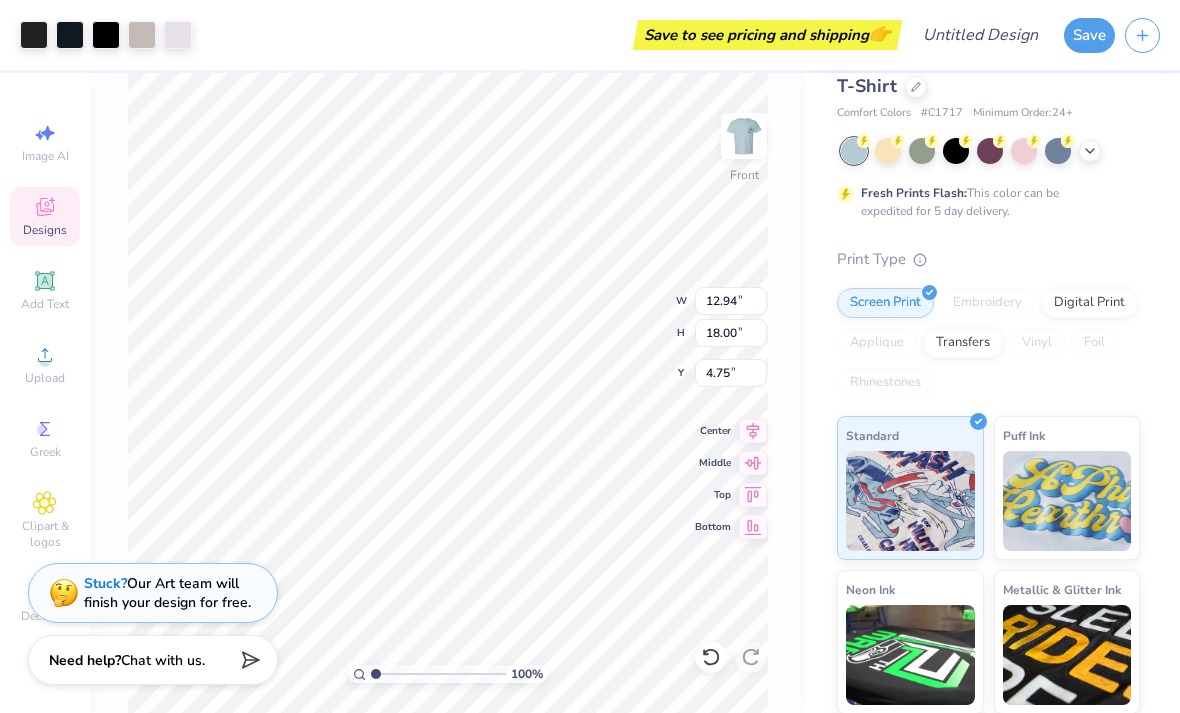 type on "4.27" 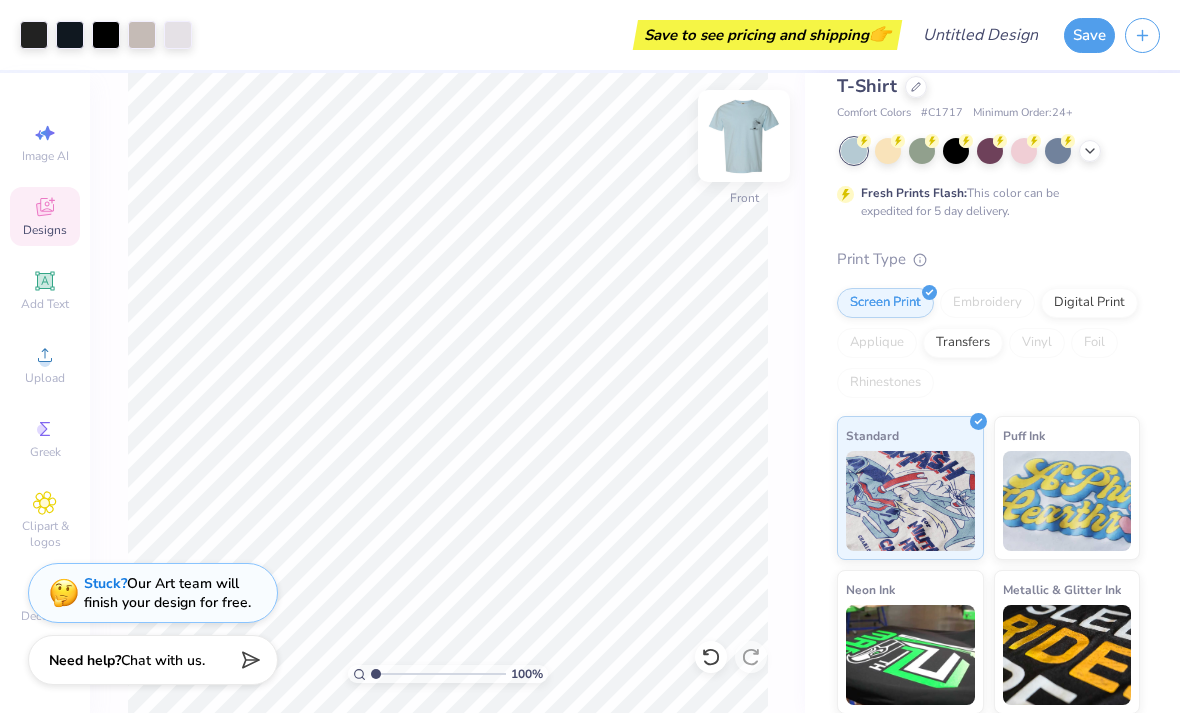 click at bounding box center [744, 136] 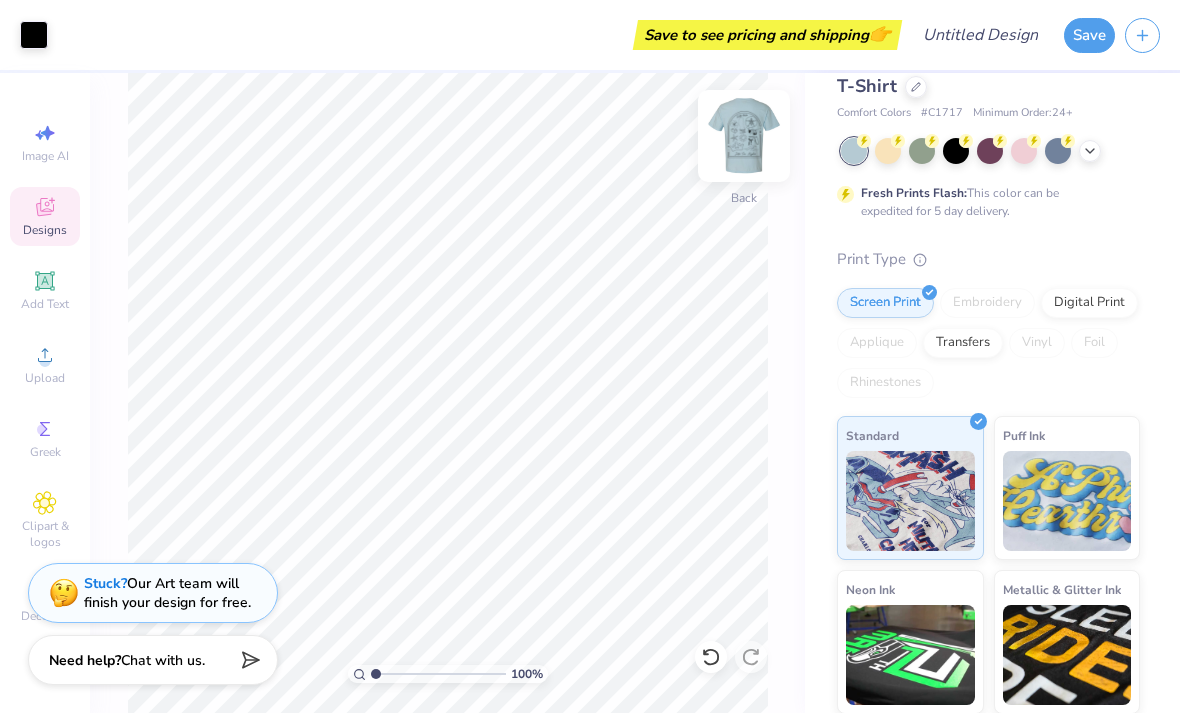 click at bounding box center (744, 136) 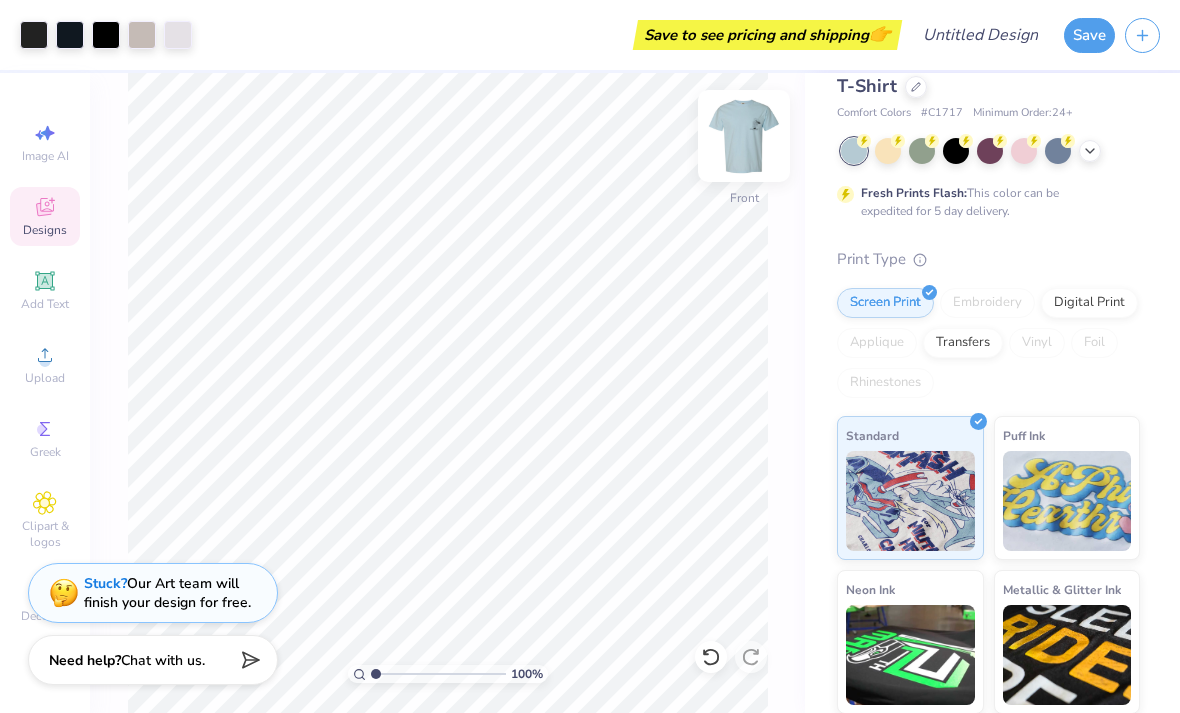 click at bounding box center [744, 136] 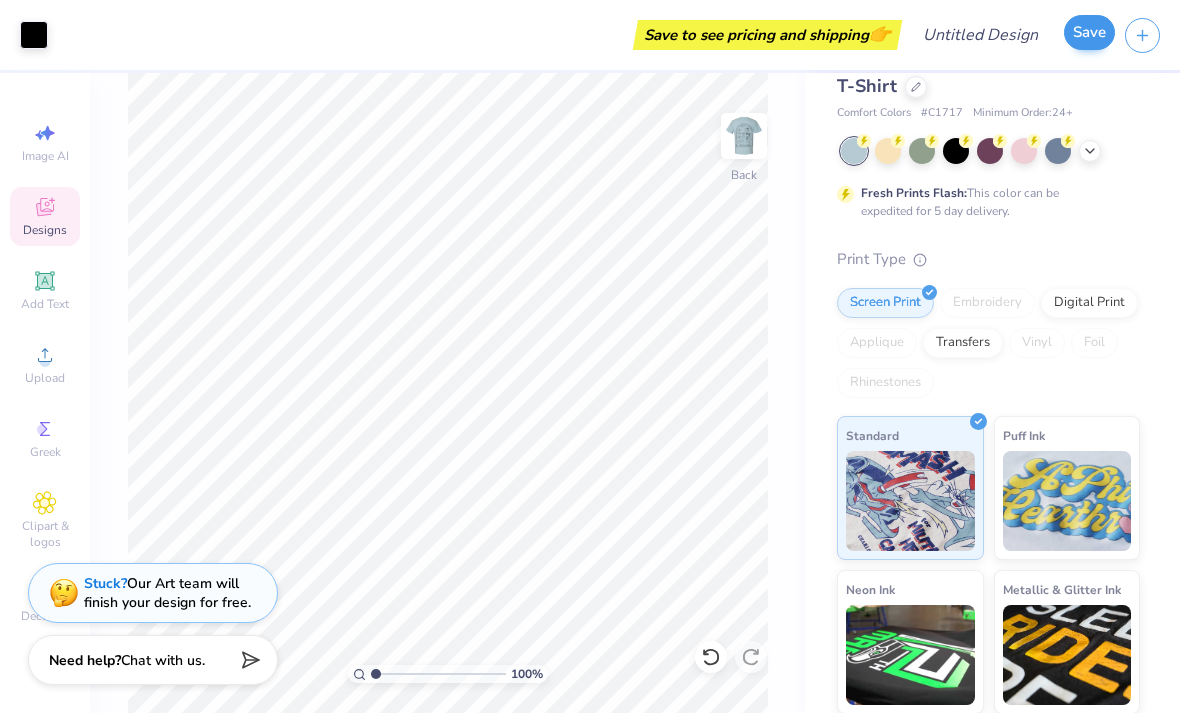 click on "Save" at bounding box center [1089, 32] 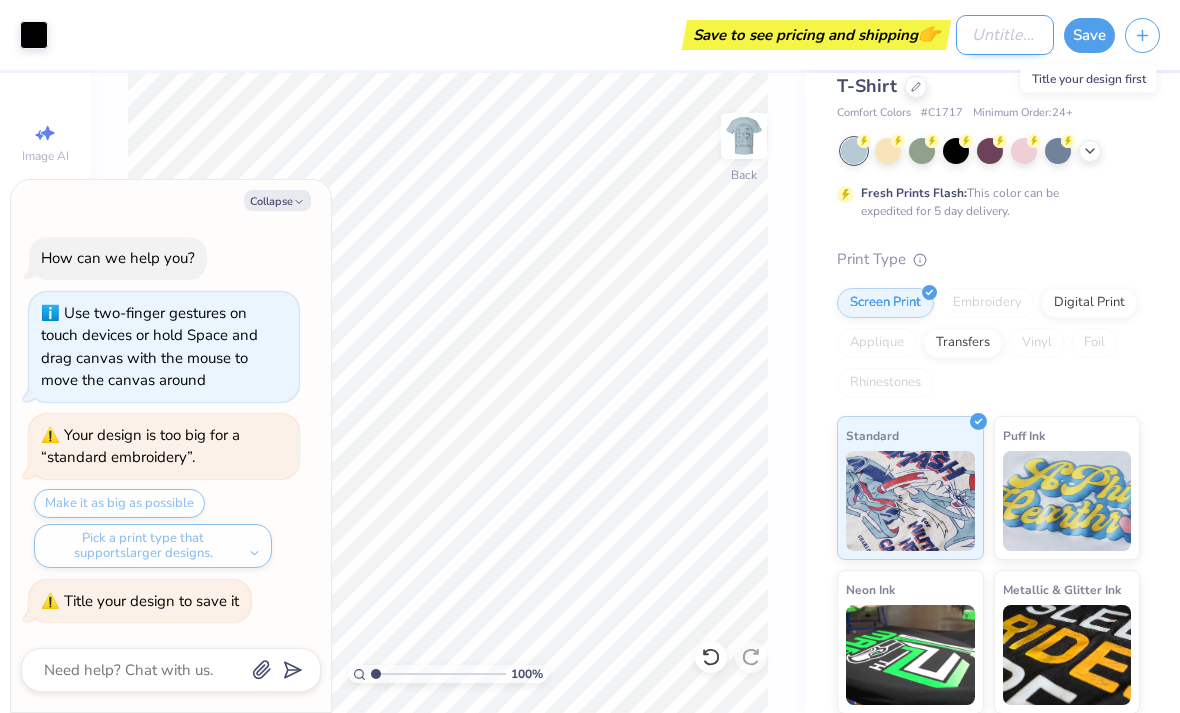 click on "Design Title" at bounding box center (1005, 35) 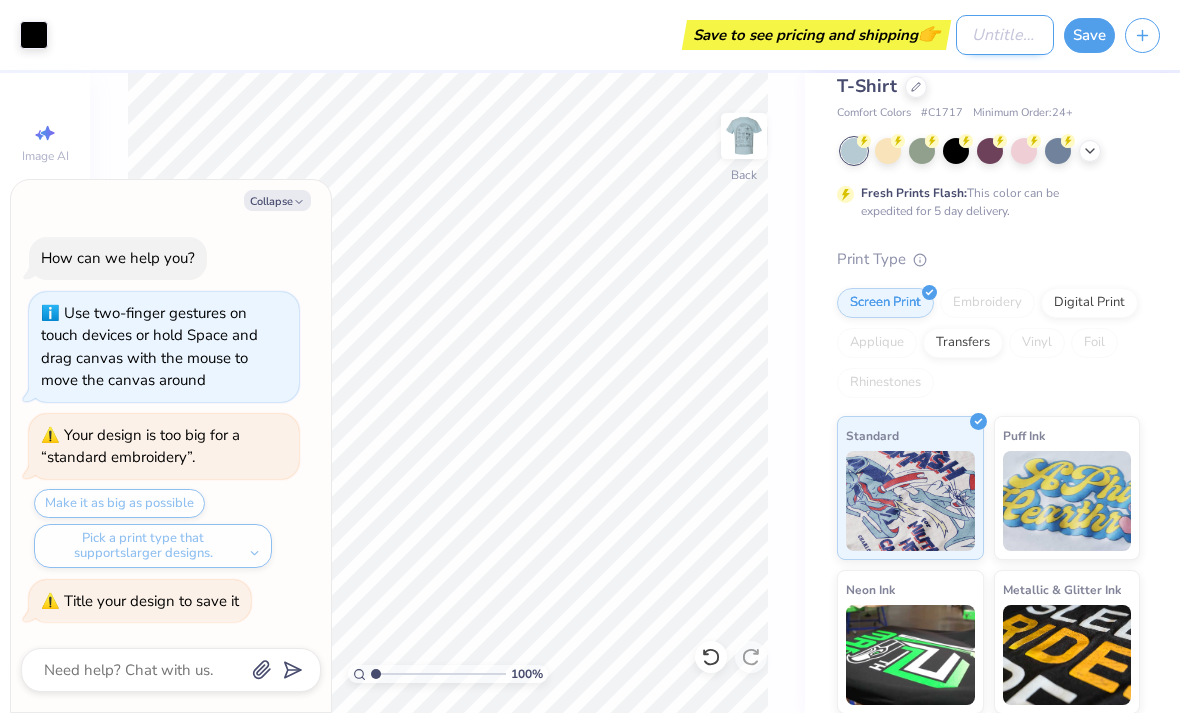 type on "P" 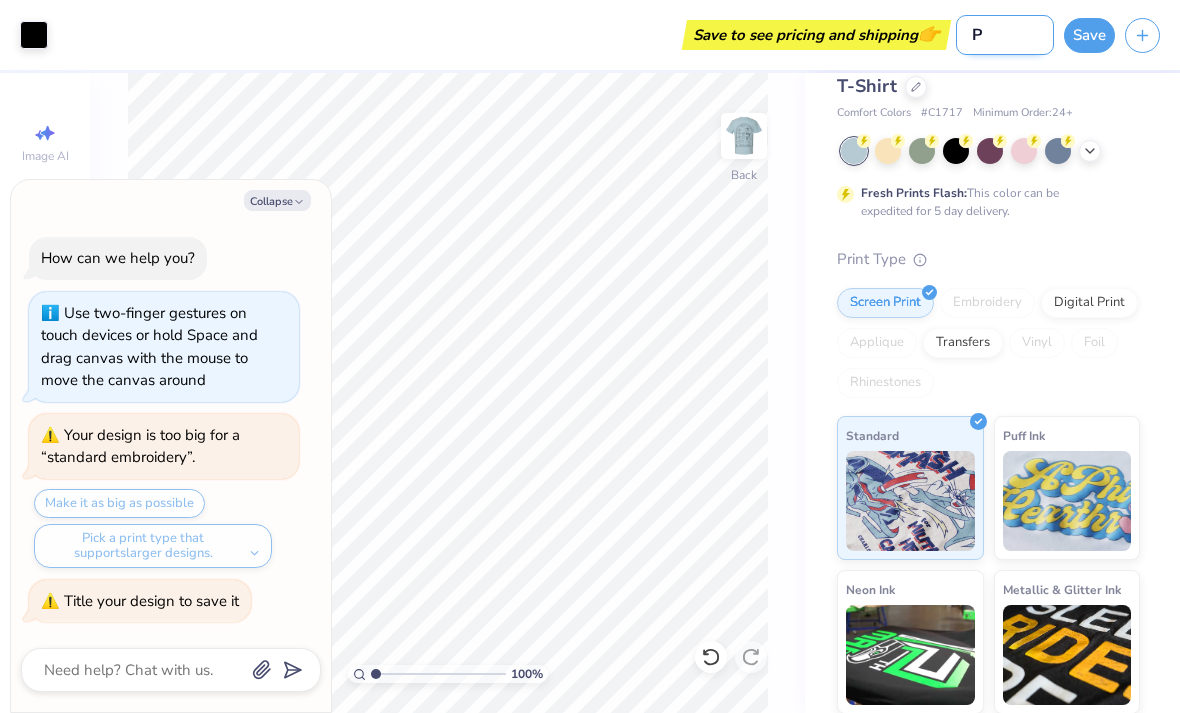 type on "Pa" 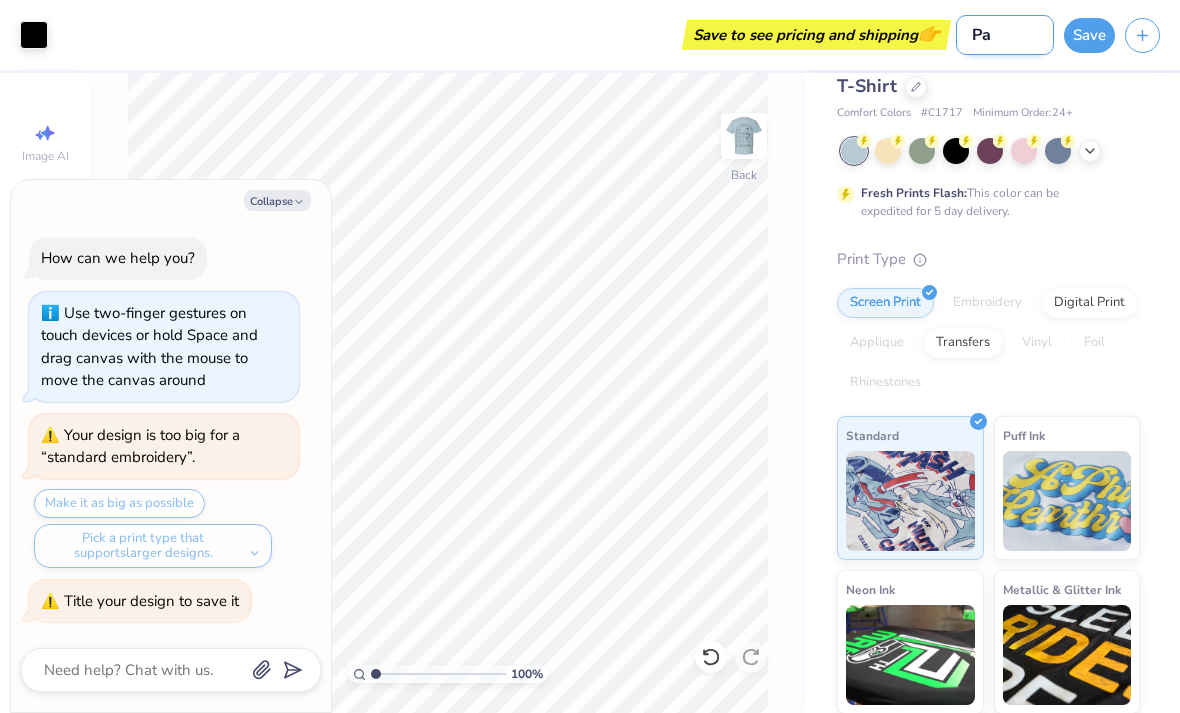 type on "Par" 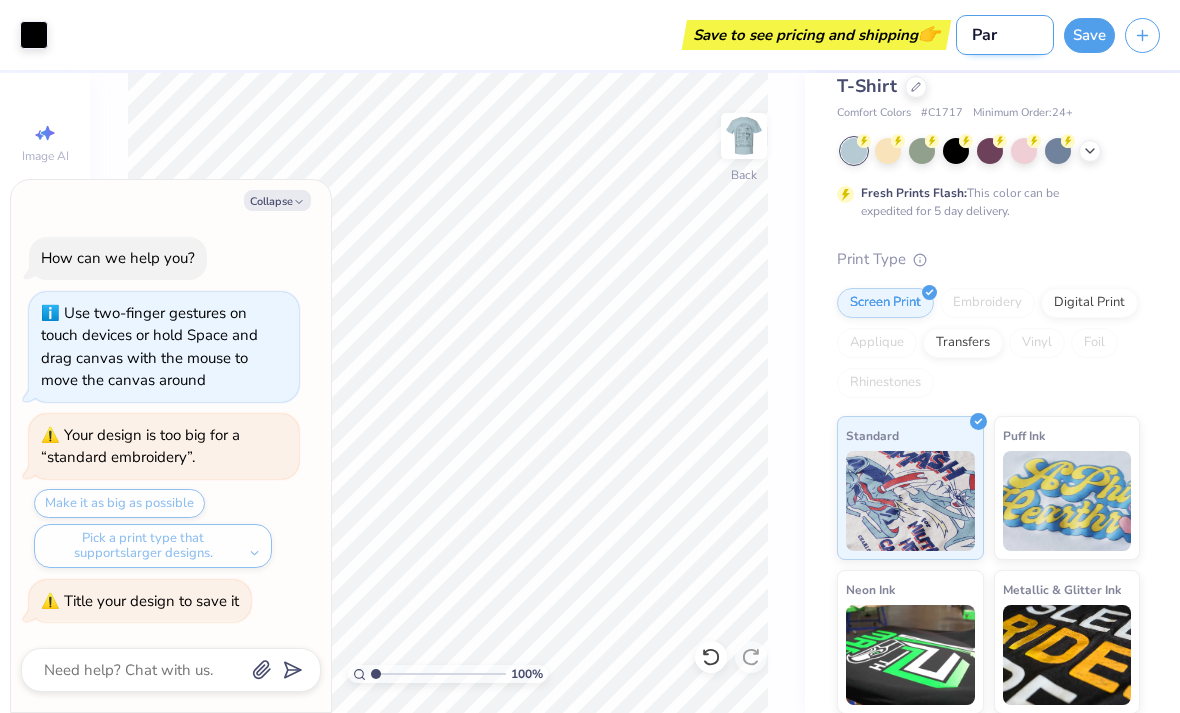 type on "Pare" 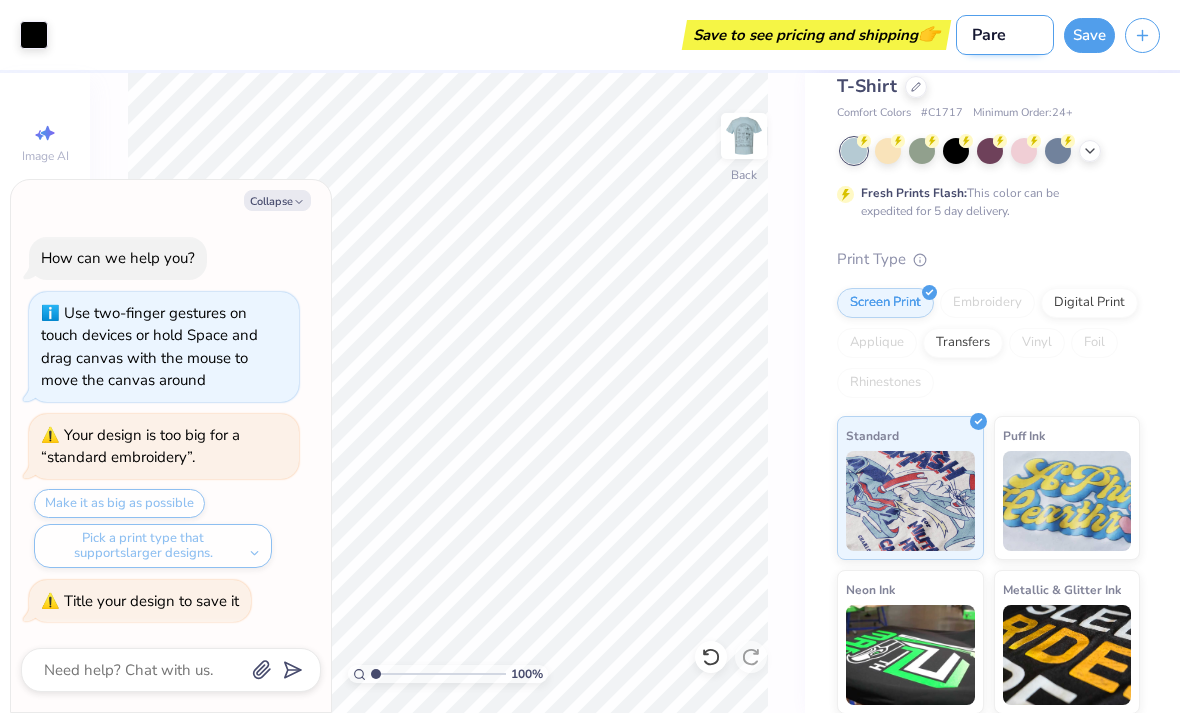 type on "Paren" 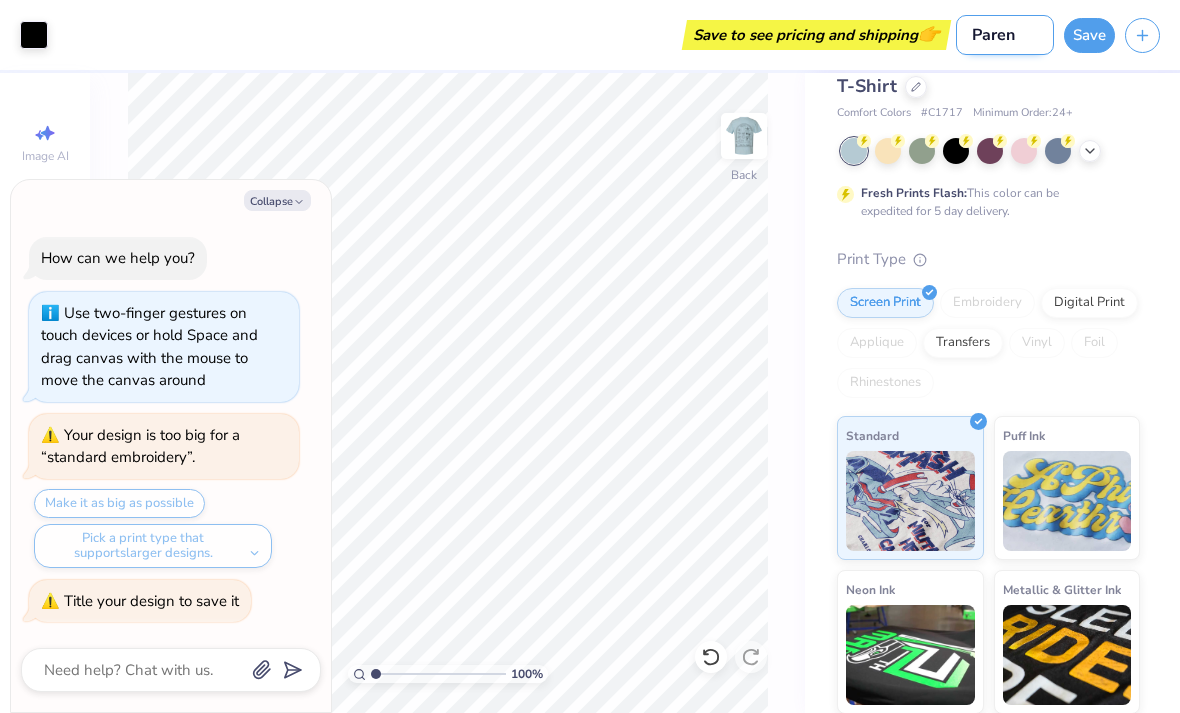 type on "Parent" 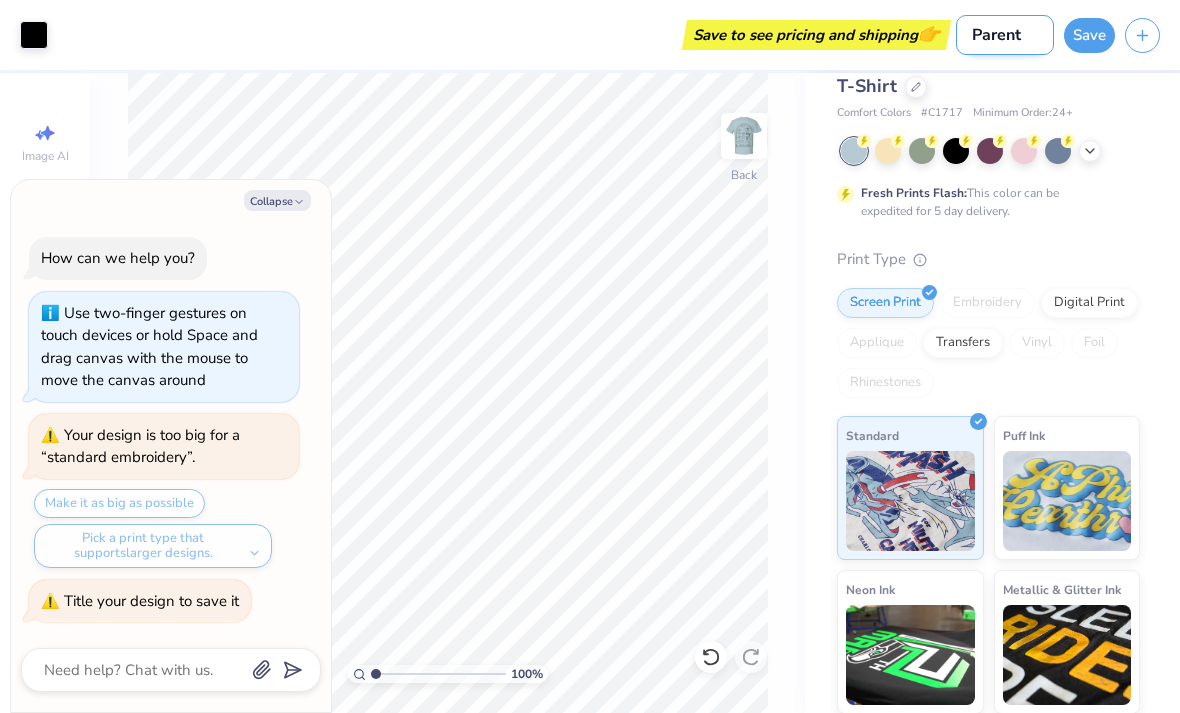 type on "Parents" 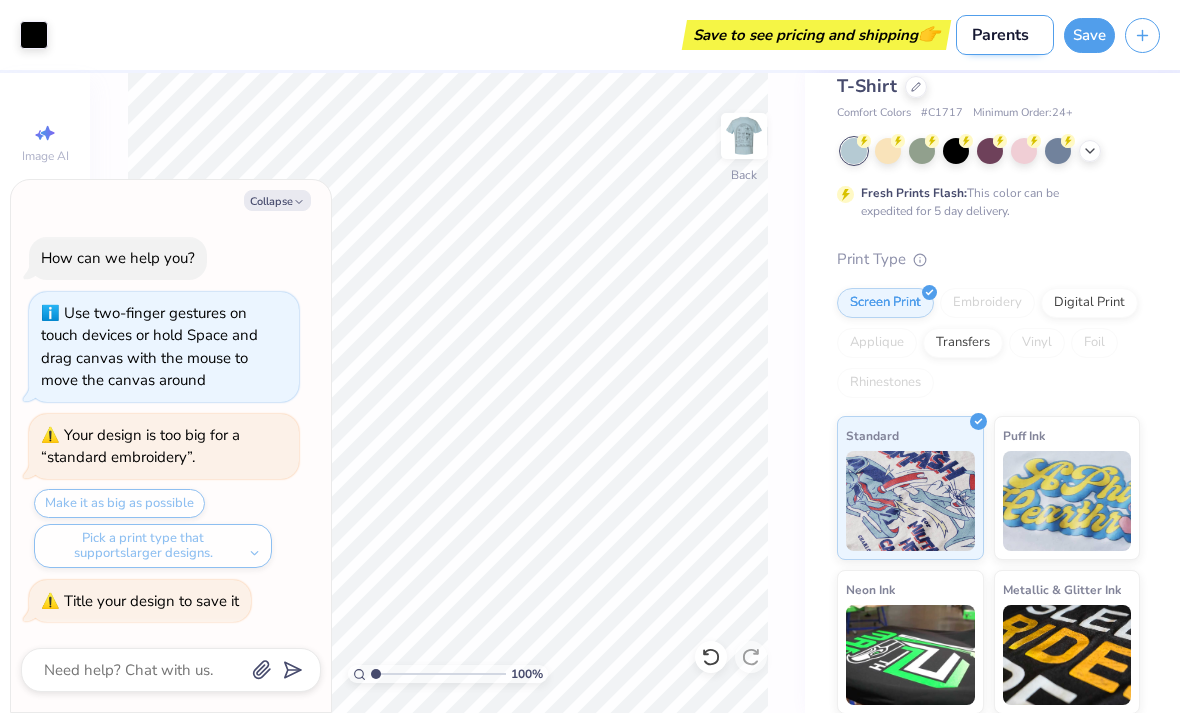 type on "Parents" 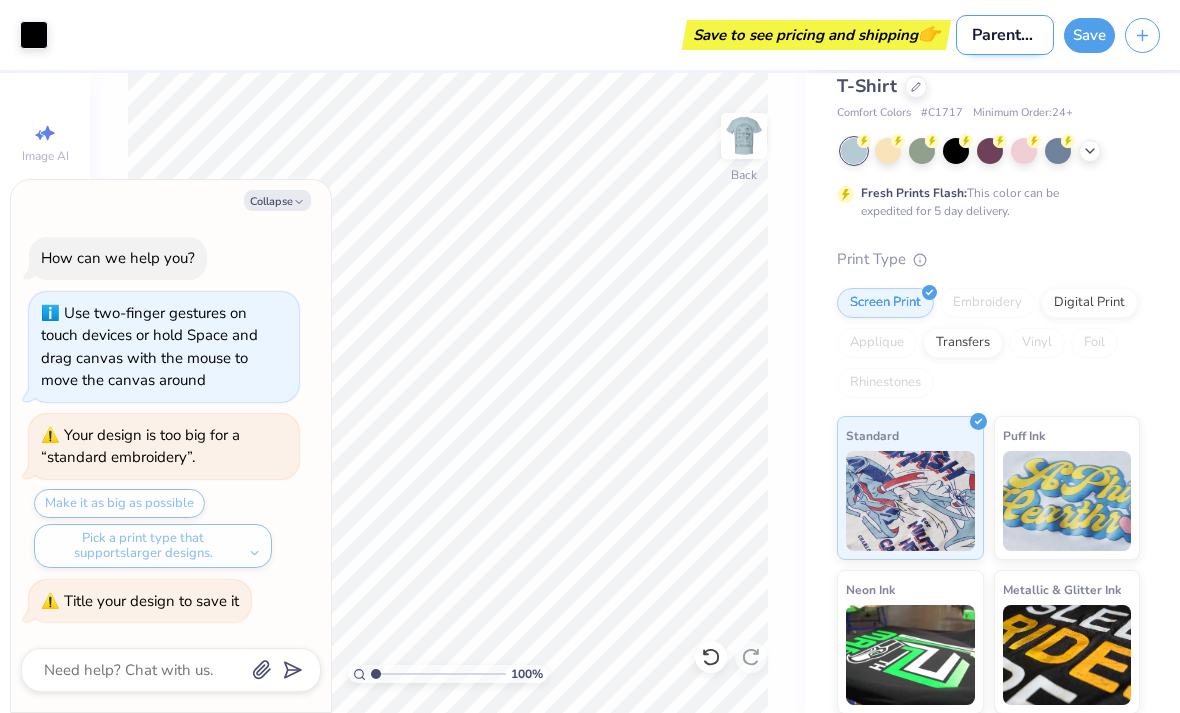 type on "x" 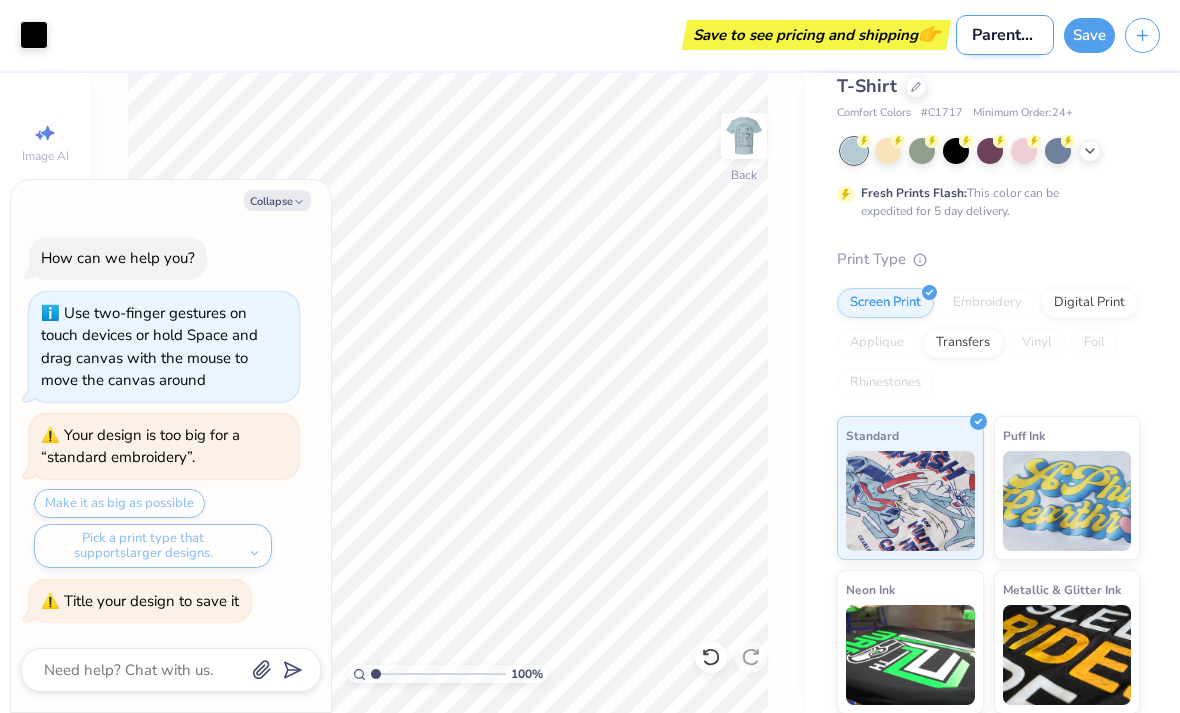 type on "Parents Weekend 2" 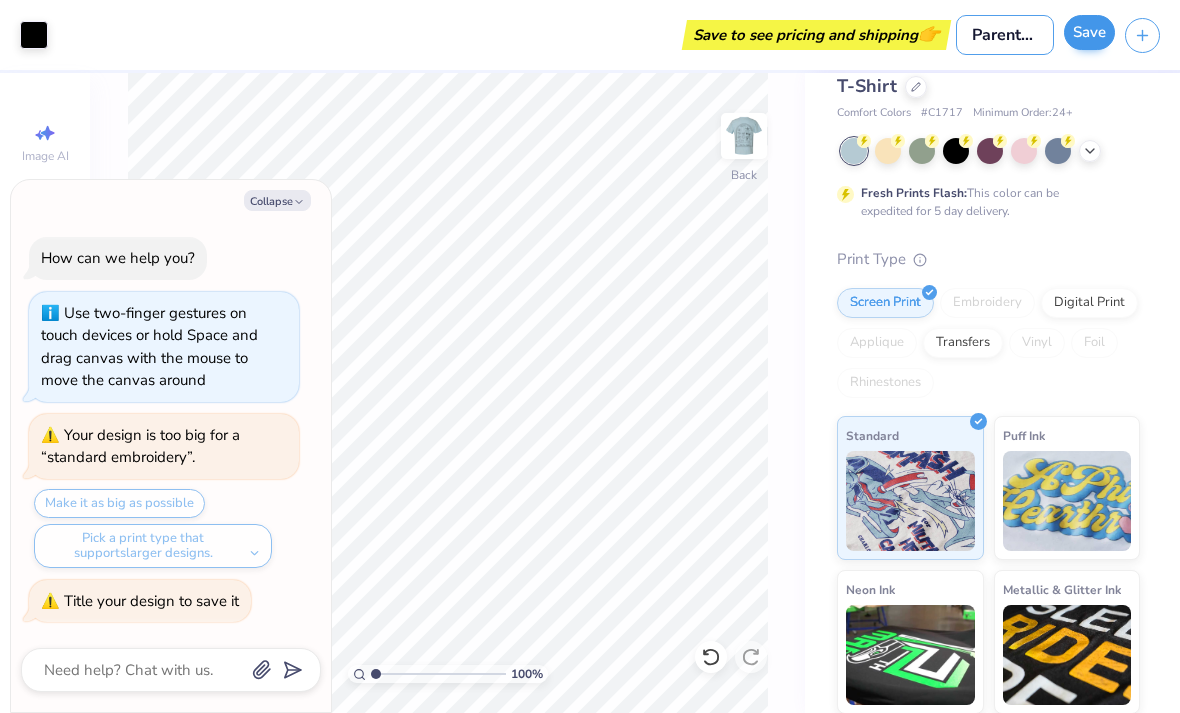 type on "Parents Weekend 2025" 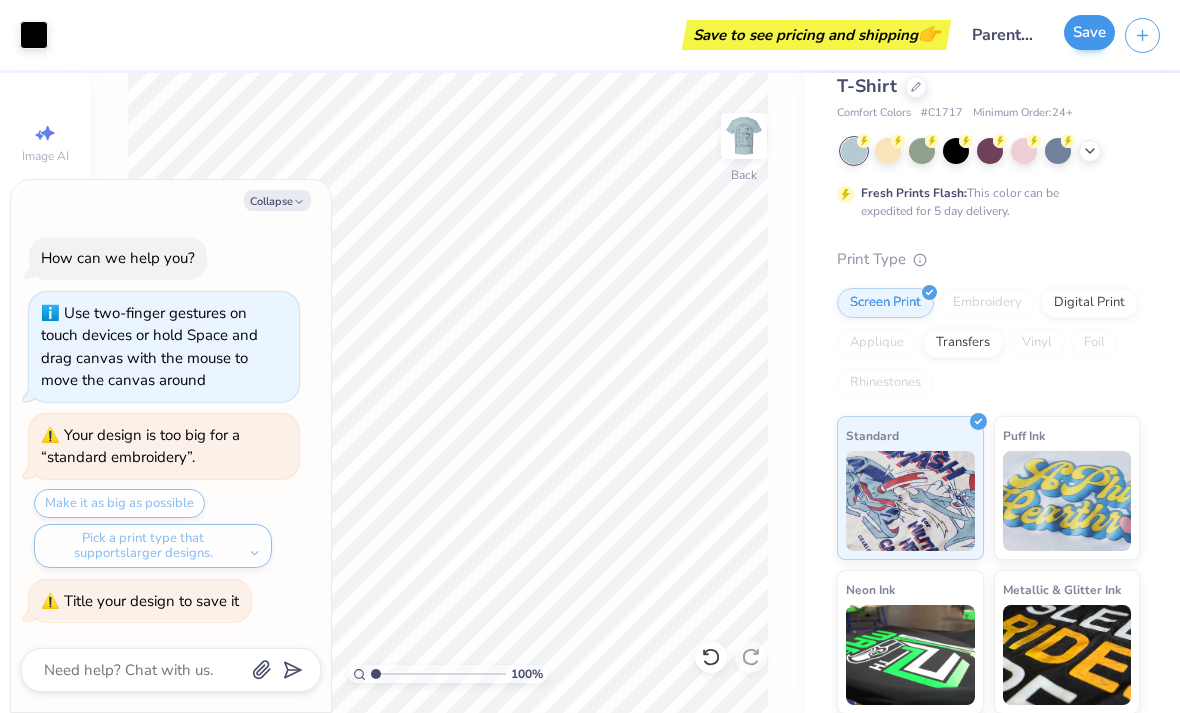 click on "Save" at bounding box center [1089, 32] 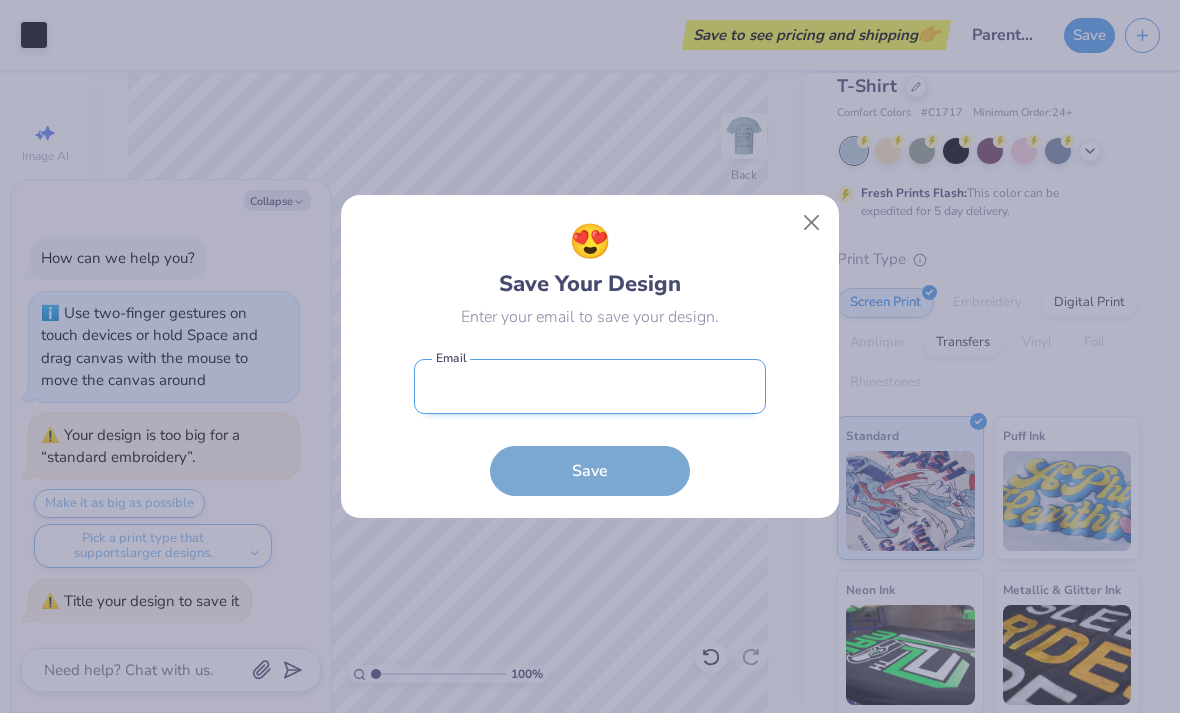 click at bounding box center [590, 386] 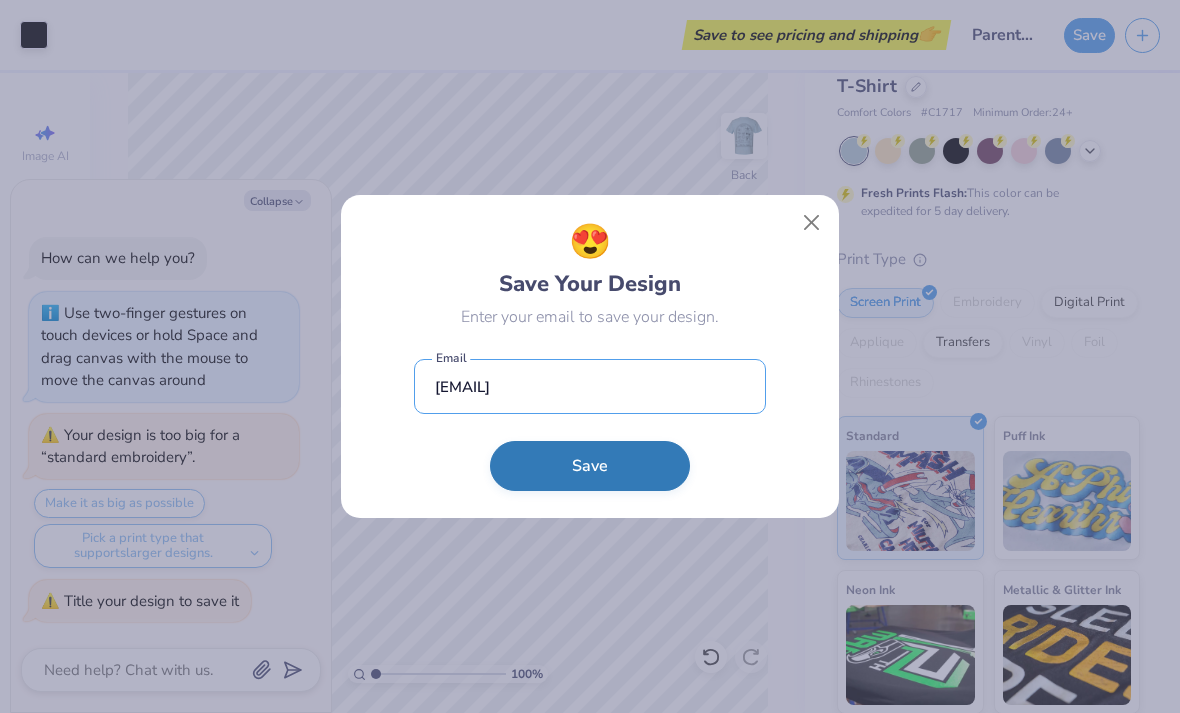 type on "[EMAIL]" 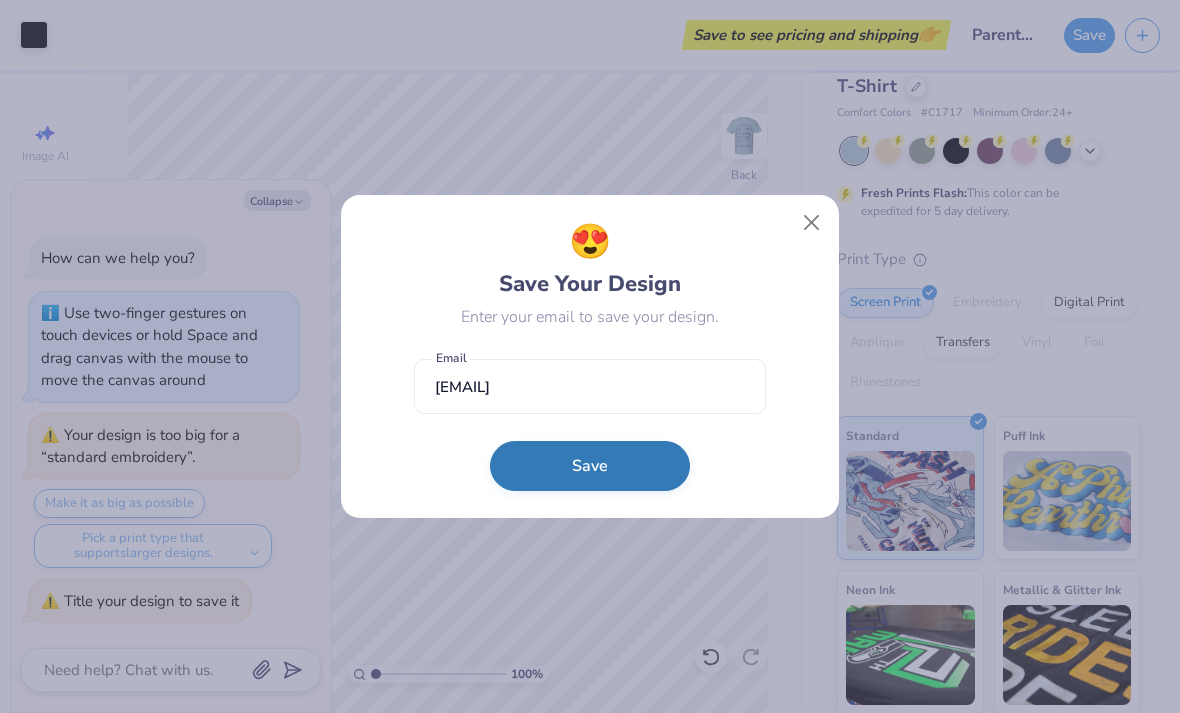 click on "Save" at bounding box center (590, 466) 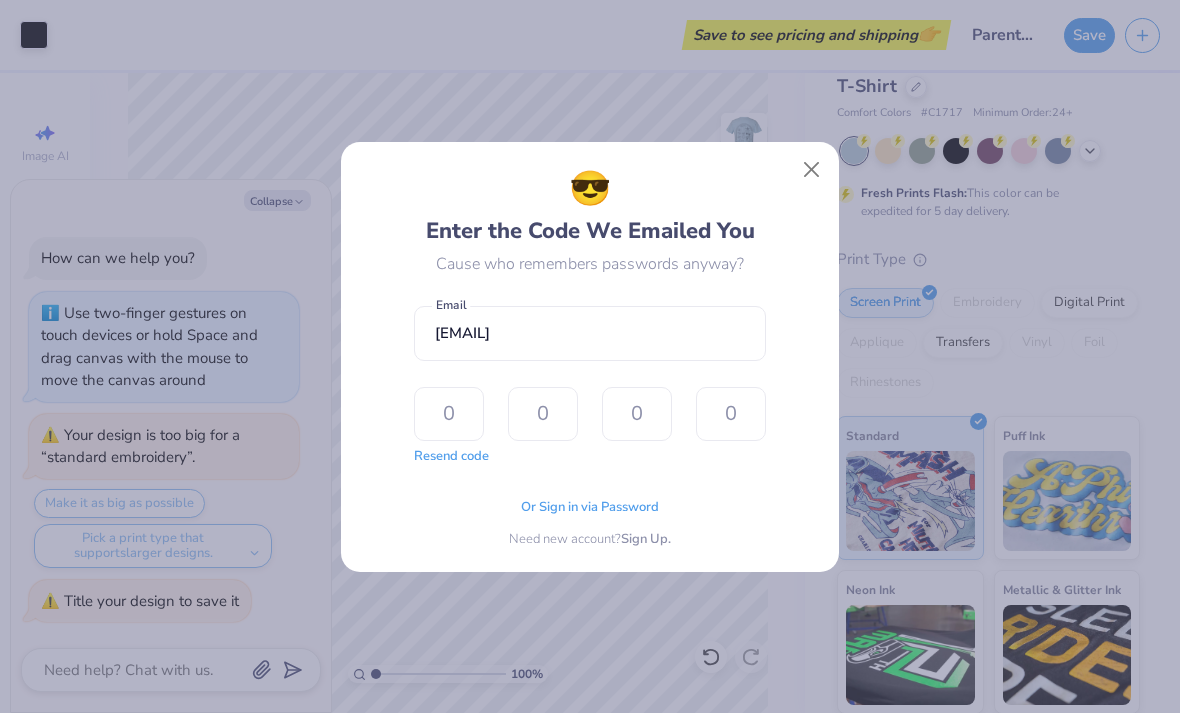 type on "x" 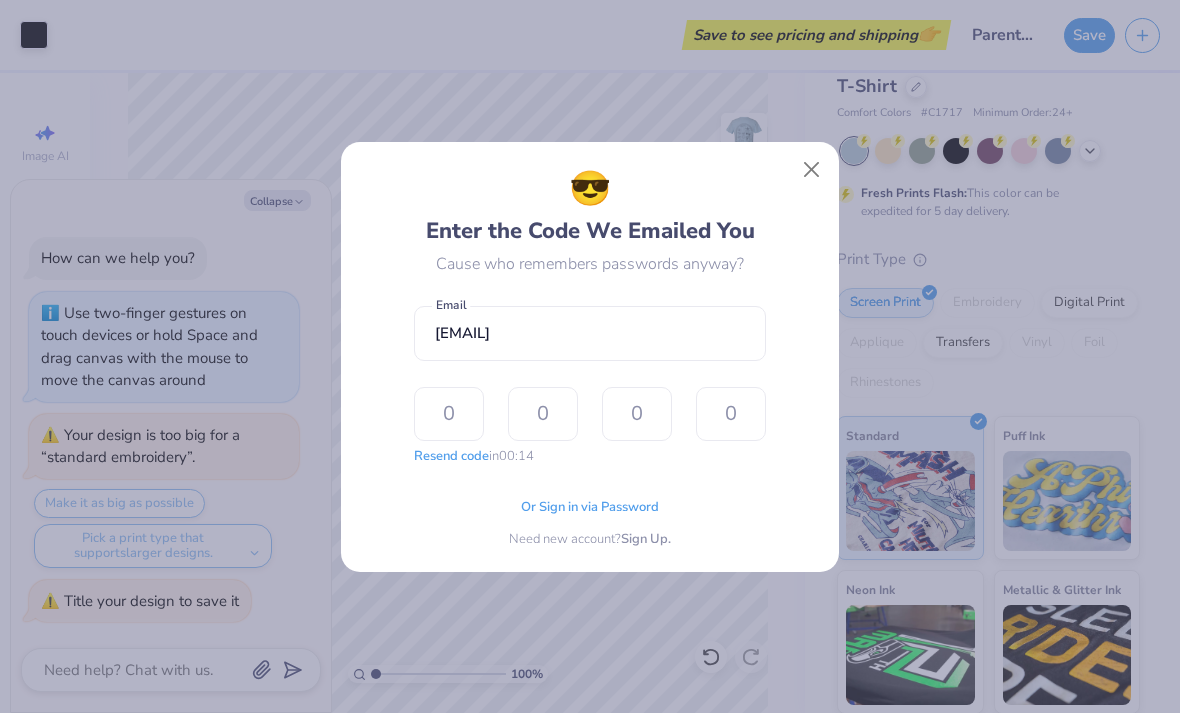 type on "4" 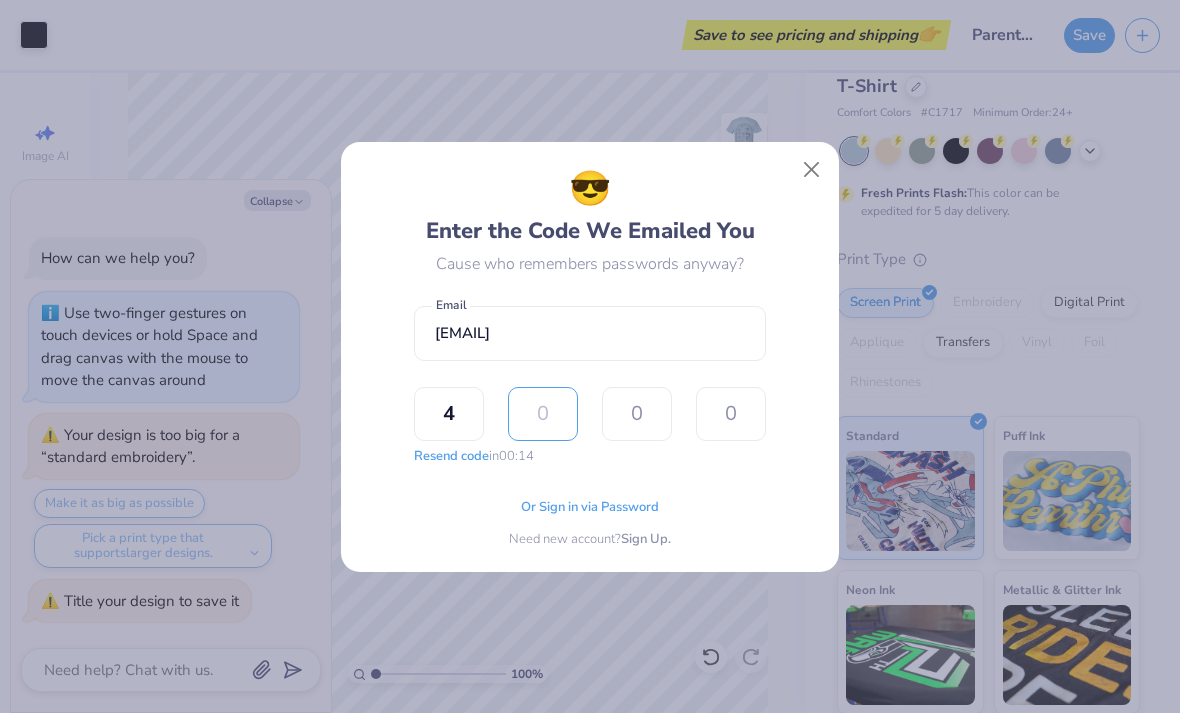 type on "4" 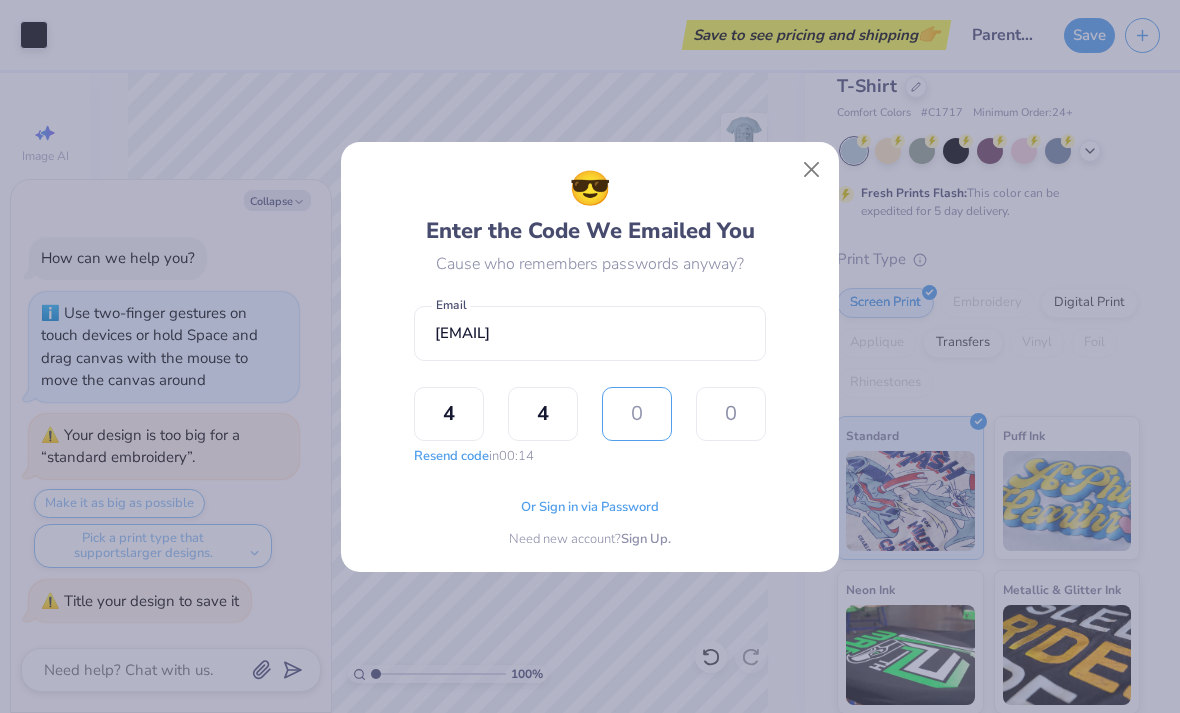 type on "1" 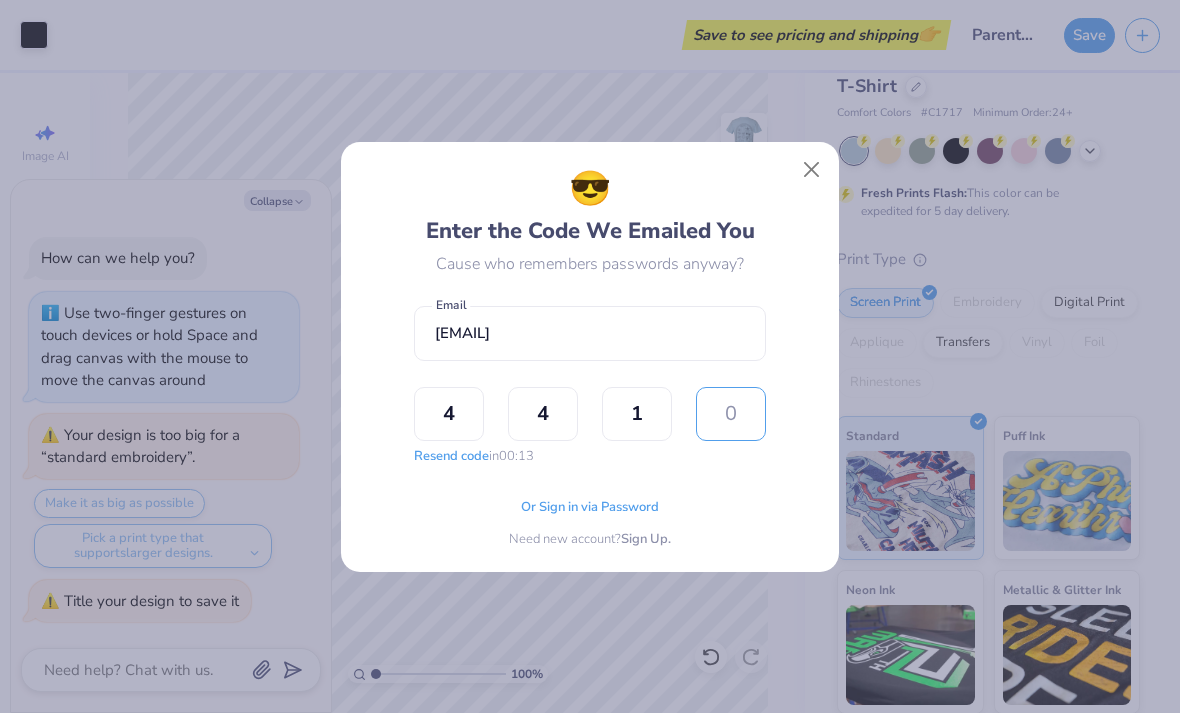 type on "6" 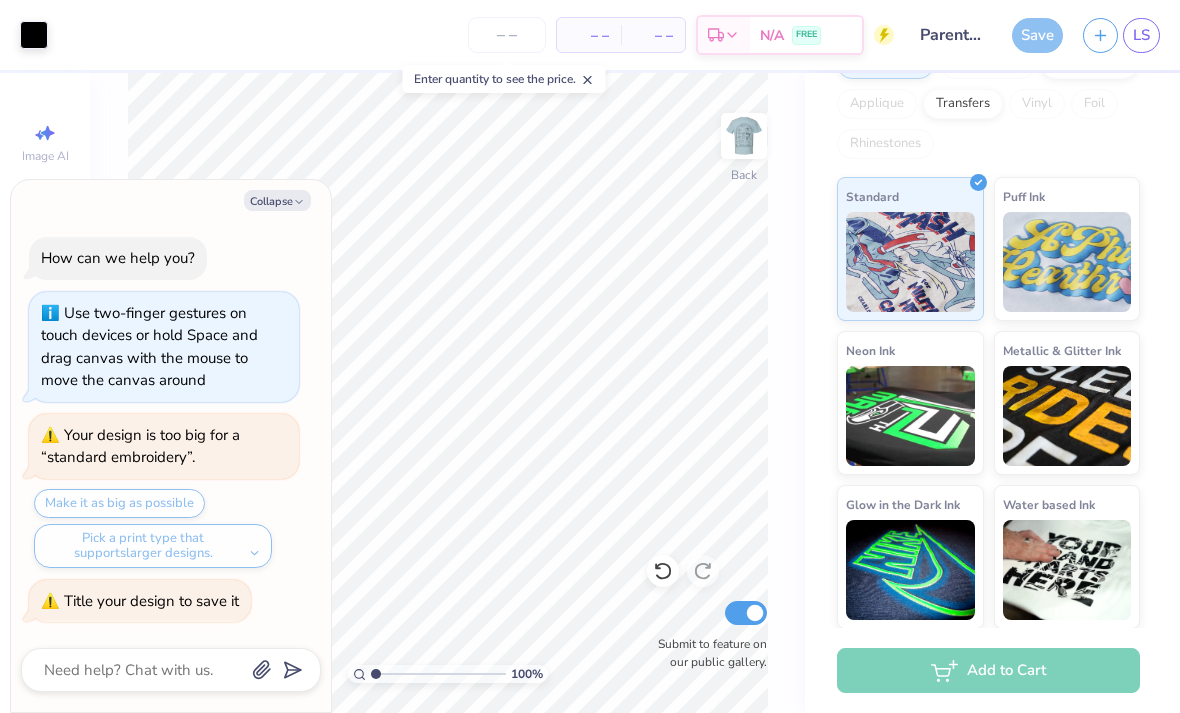 scroll, scrollTop: 290, scrollLeft: 0, axis: vertical 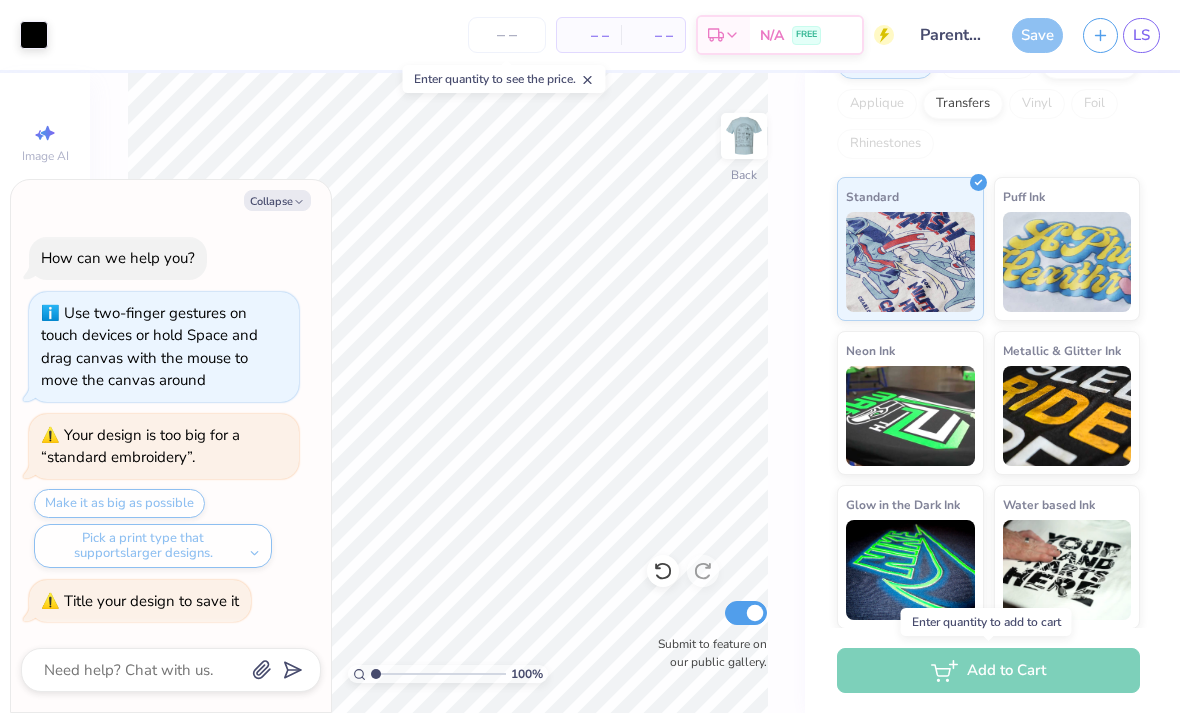 click on "Add to Cart" at bounding box center (988, 670) 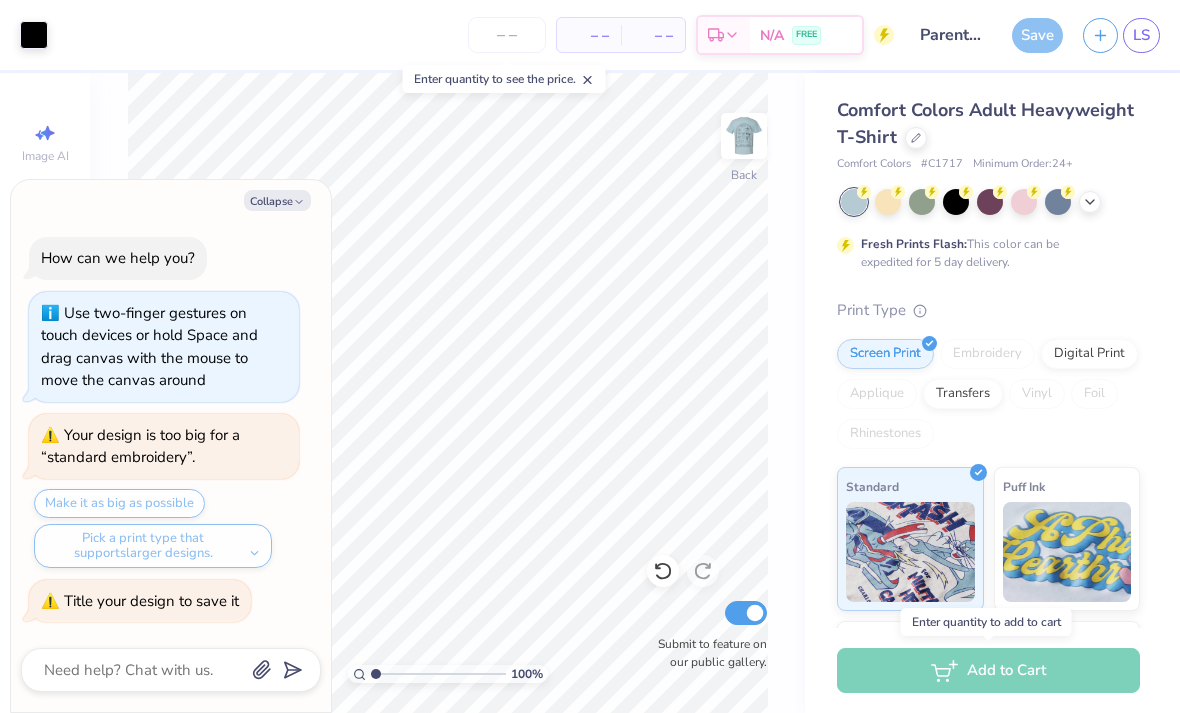 scroll, scrollTop: 0, scrollLeft: 0, axis: both 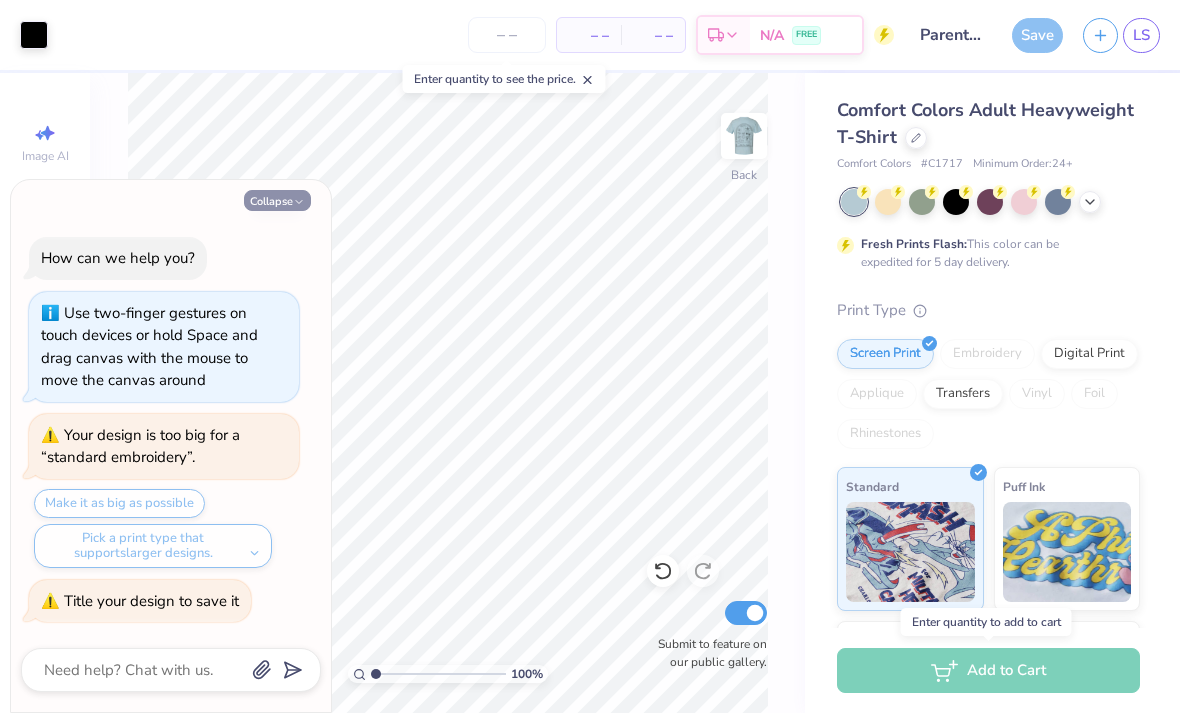 click on "Collapse" at bounding box center [277, 200] 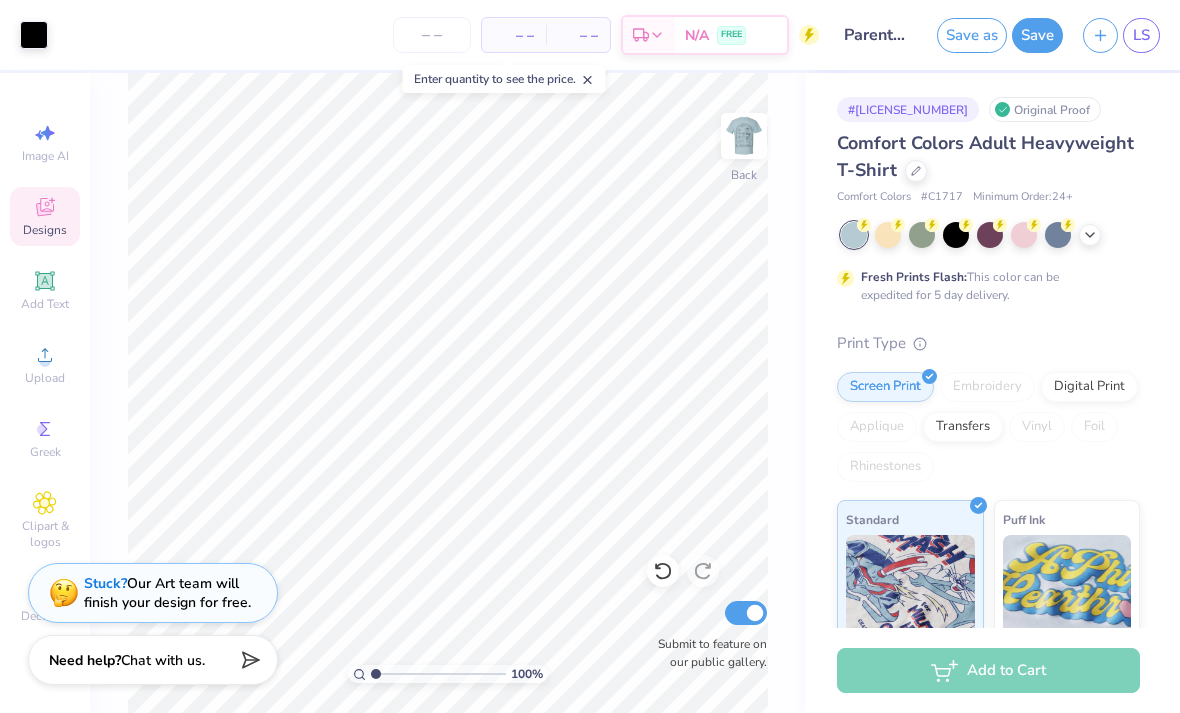 click on "– –" at bounding box center (514, 35) 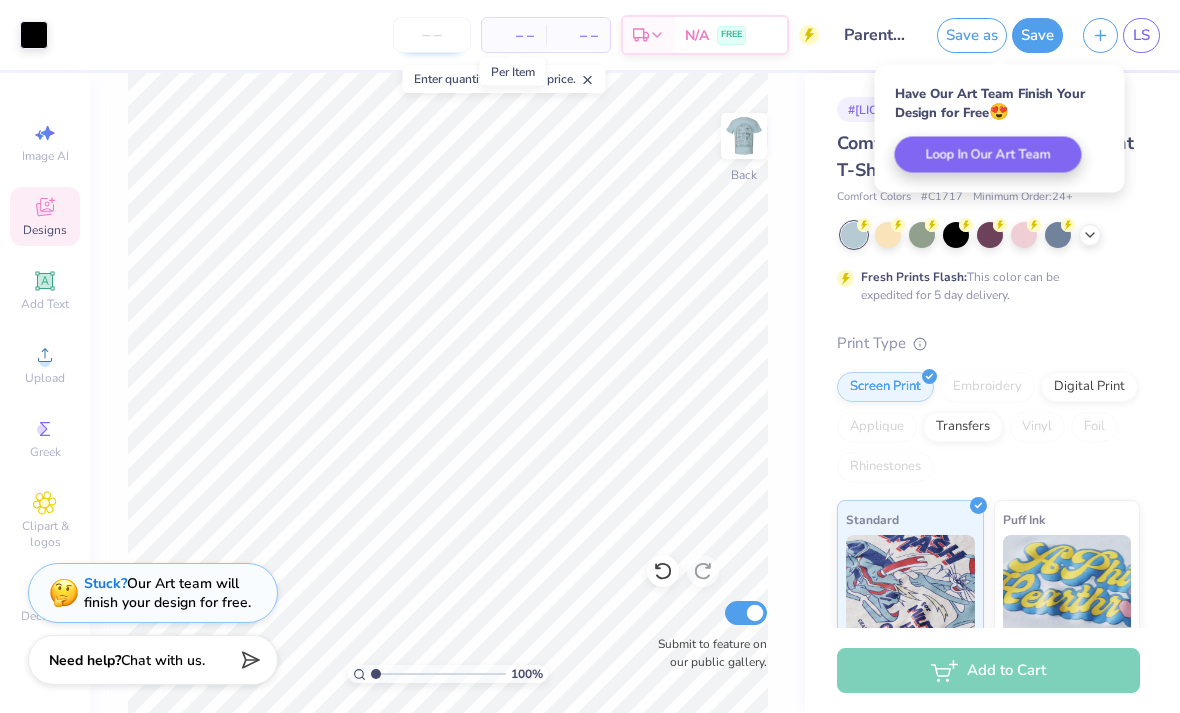 click at bounding box center (432, 35) 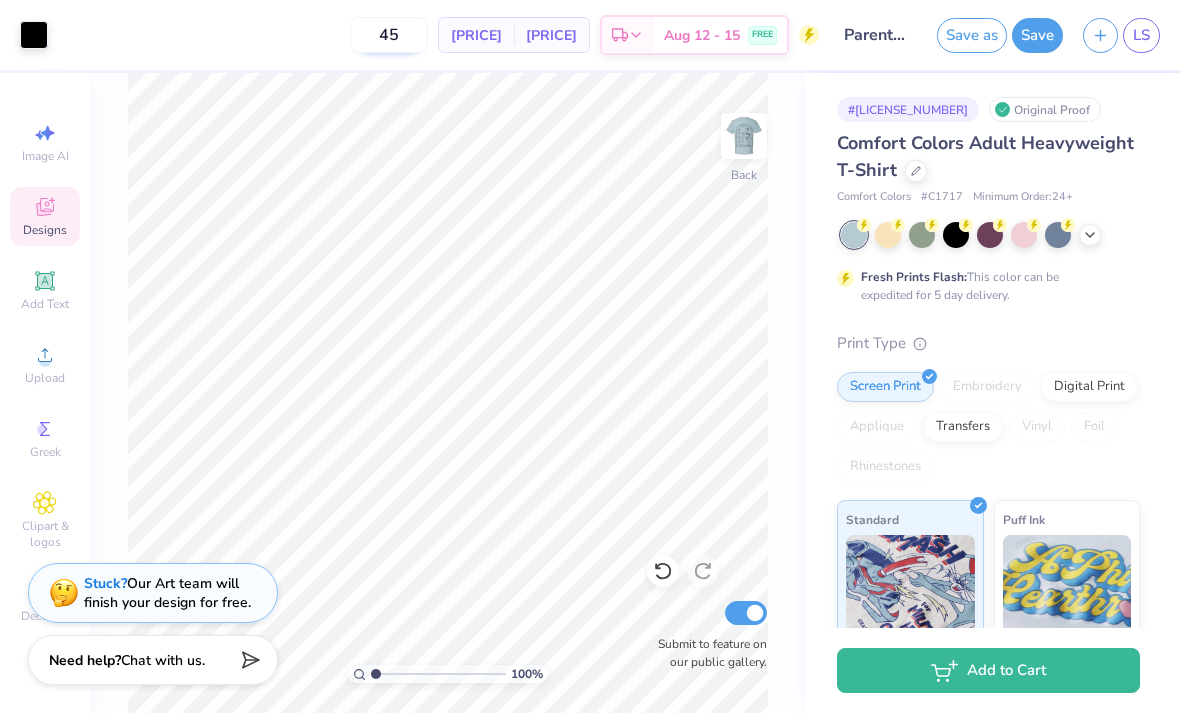 click on "45" at bounding box center [389, 35] 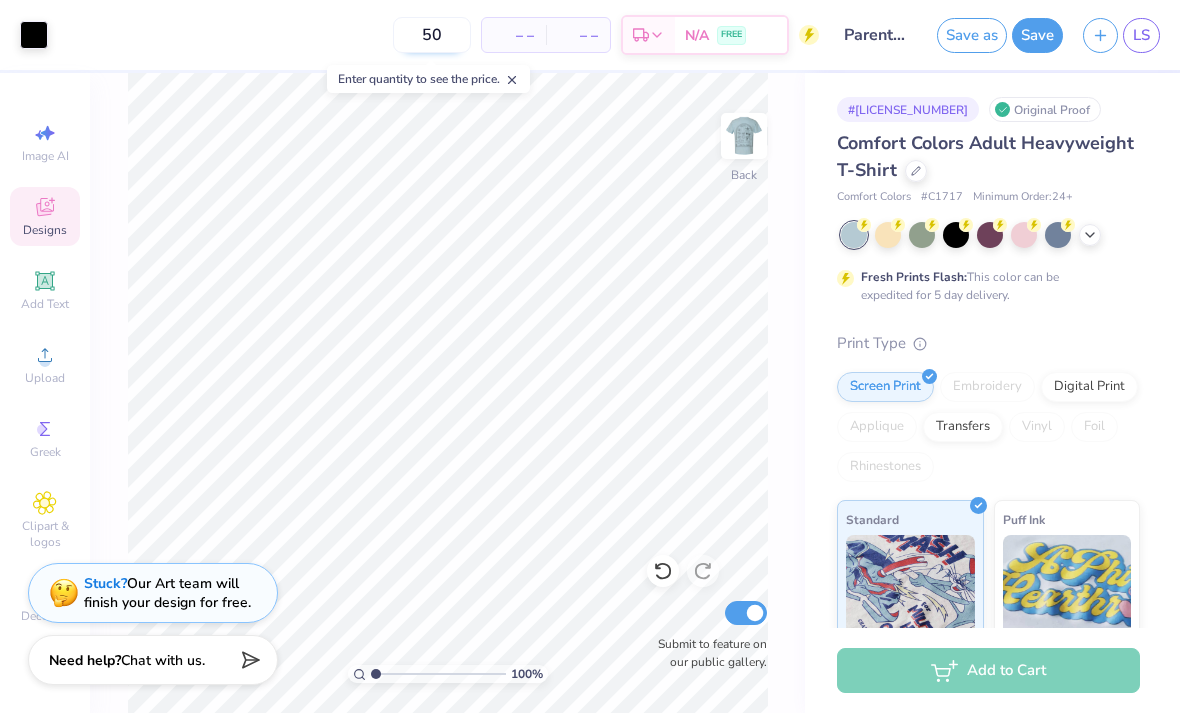 type on "50" 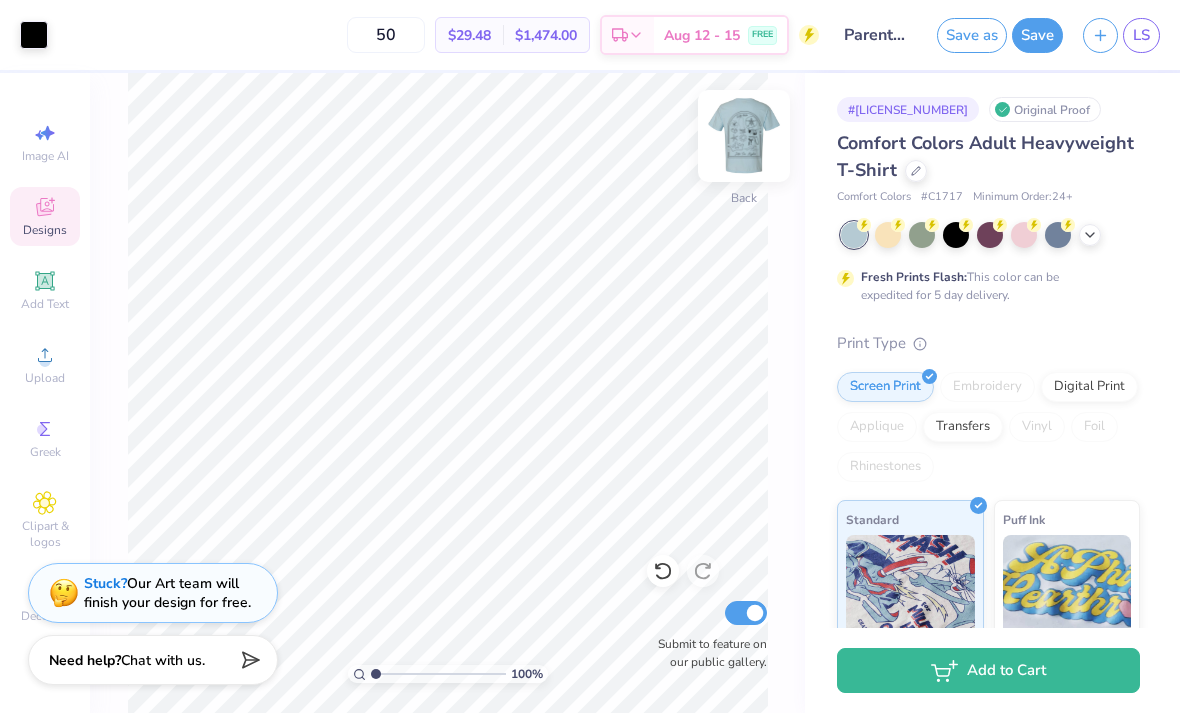 click at bounding box center [744, 136] 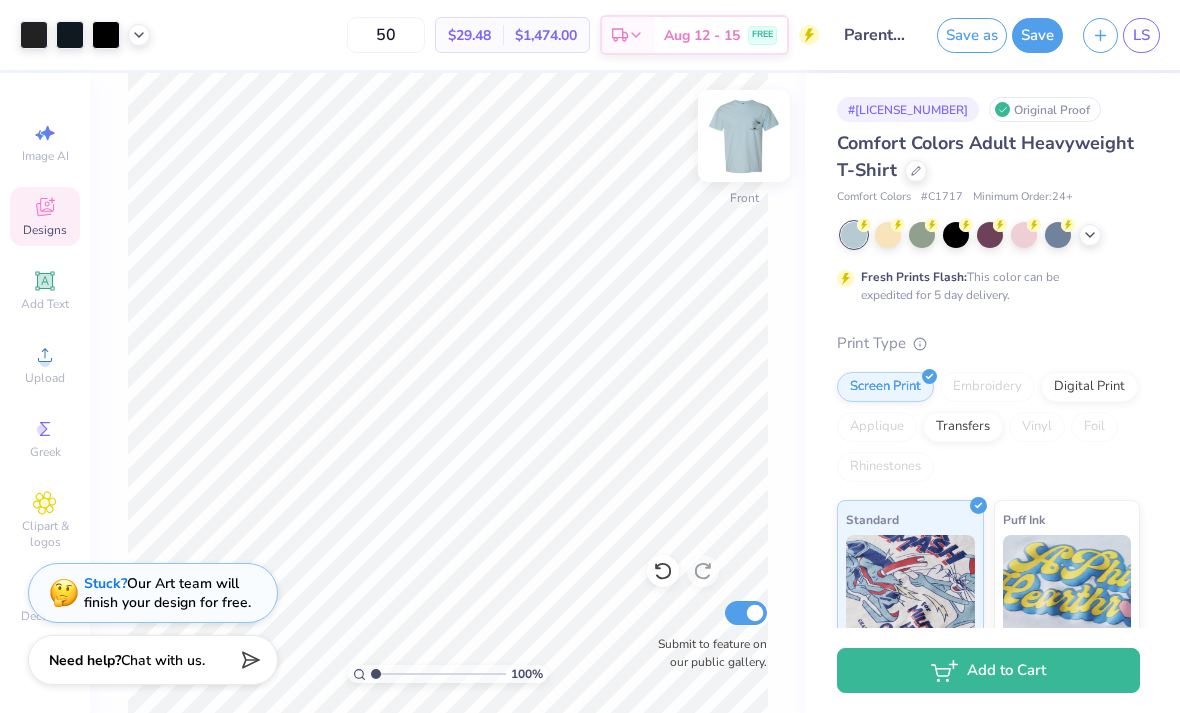 click at bounding box center [744, 136] 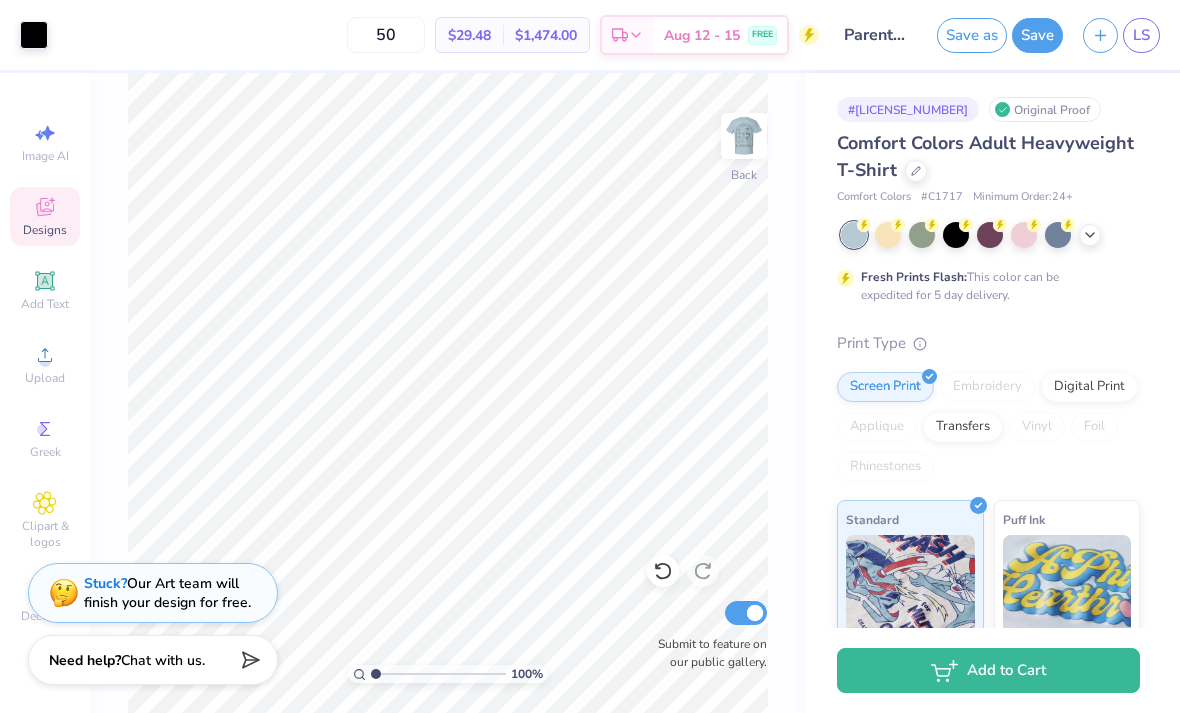 click at bounding box center [744, 136] 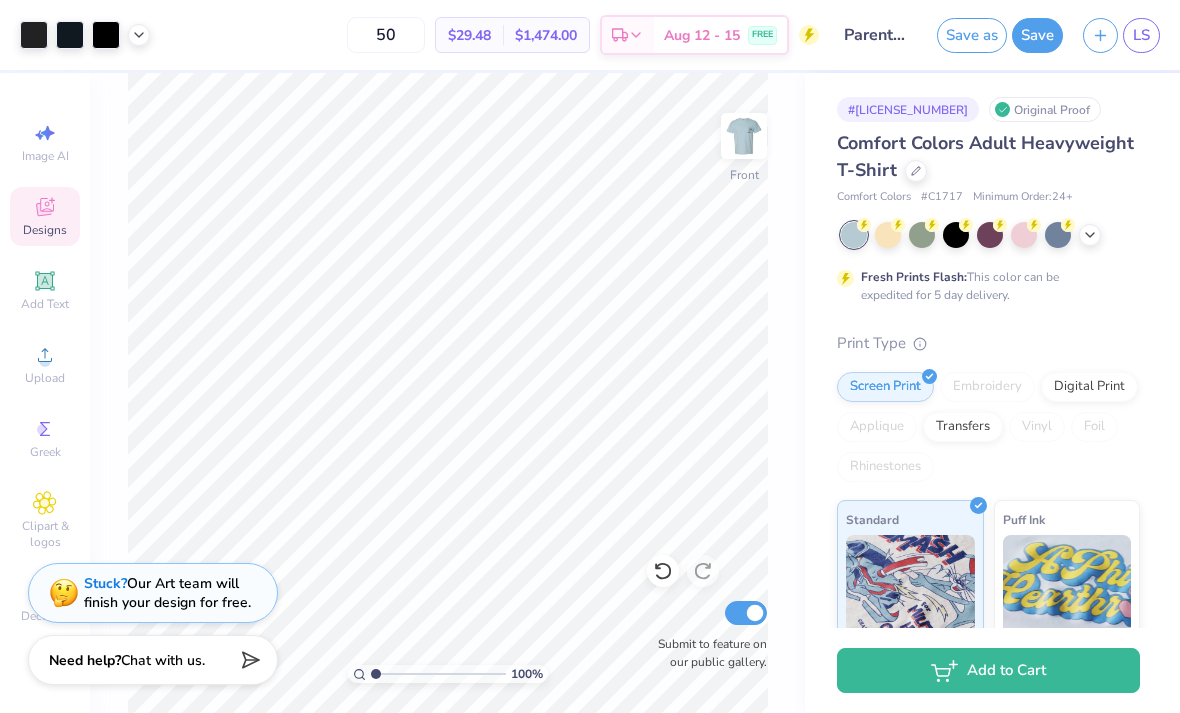 scroll, scrollTop: 0, scrollLeft: 0, axis: both 